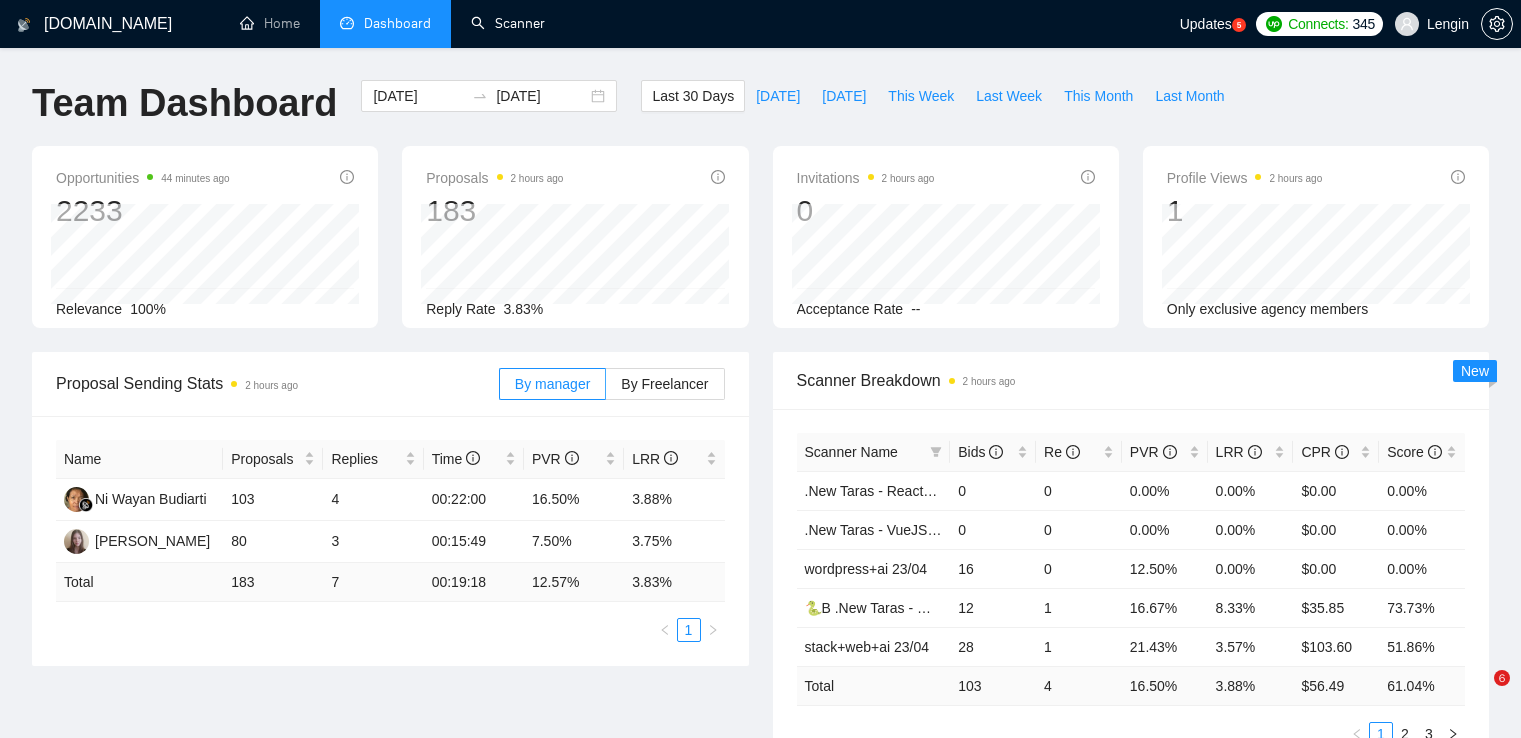 scroll, scrollTop: 0, scrollLeft: 0, axis: both 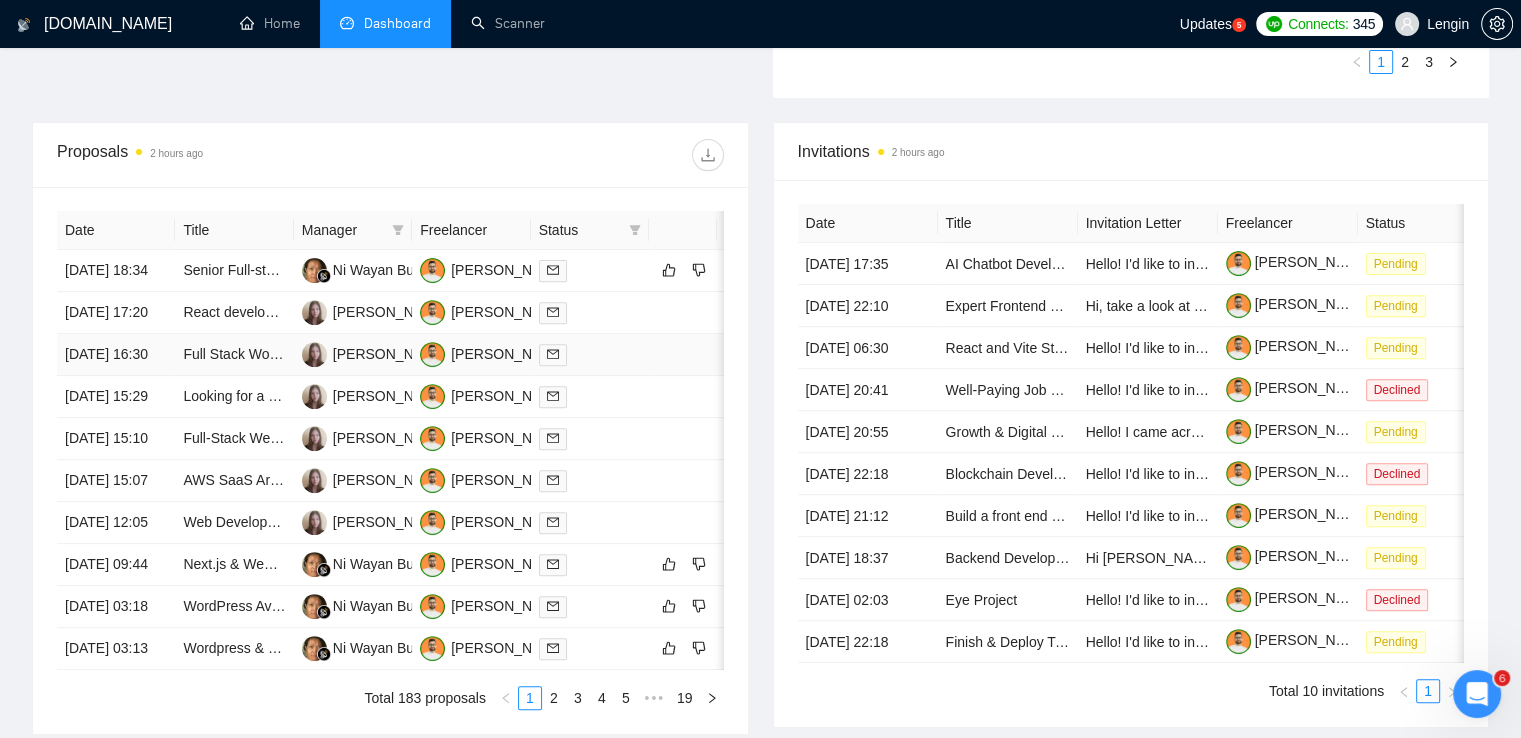 click on "Full Stack Wordpress Developer using Bricks Builder" at bounding box center [234, 355] 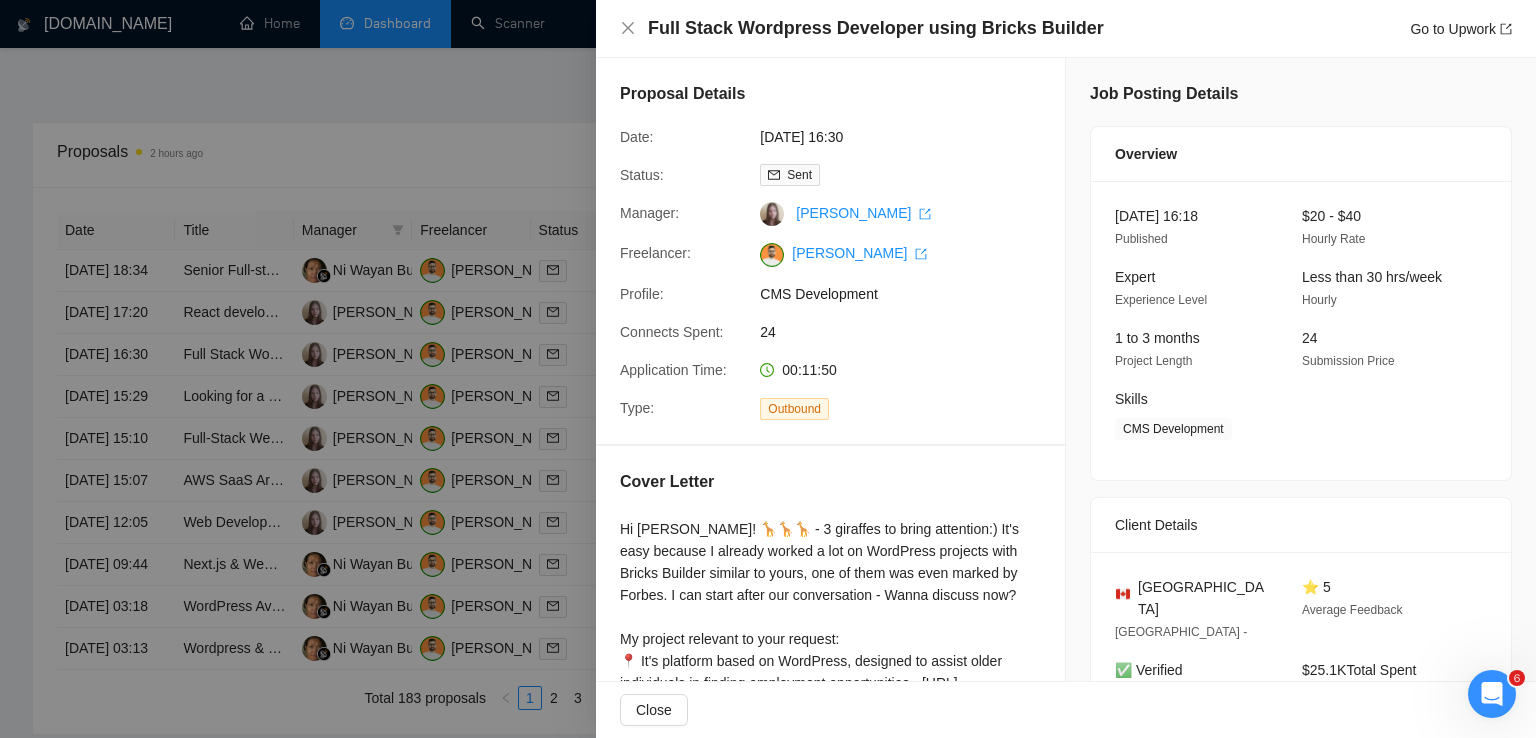 scroll, scrollTop: 410, scrollLeft: 0, axis: vertical 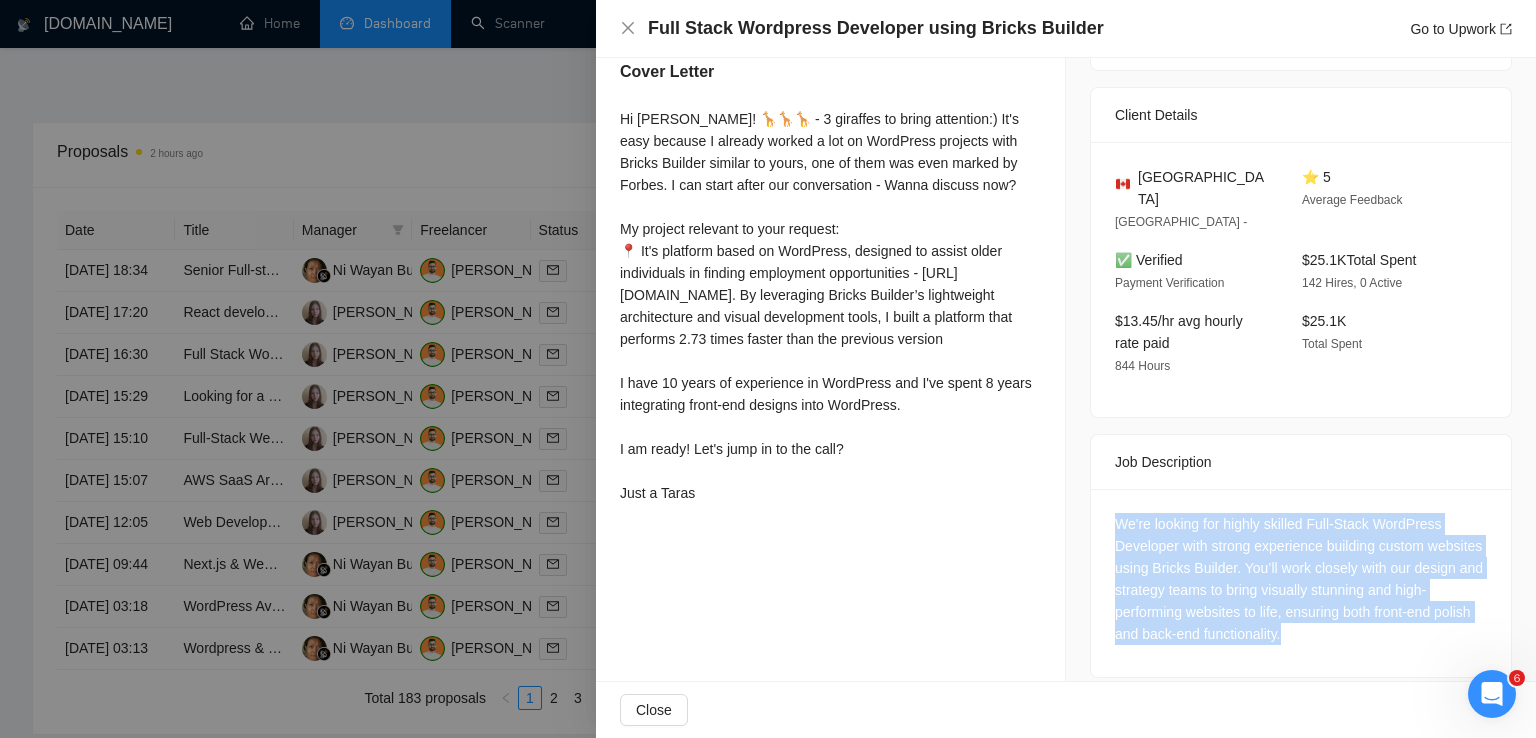 drag, startPoint x: 1332, startPoint y: 624, endPoint x: 1109, endPoint y: 511, distance: 249.996 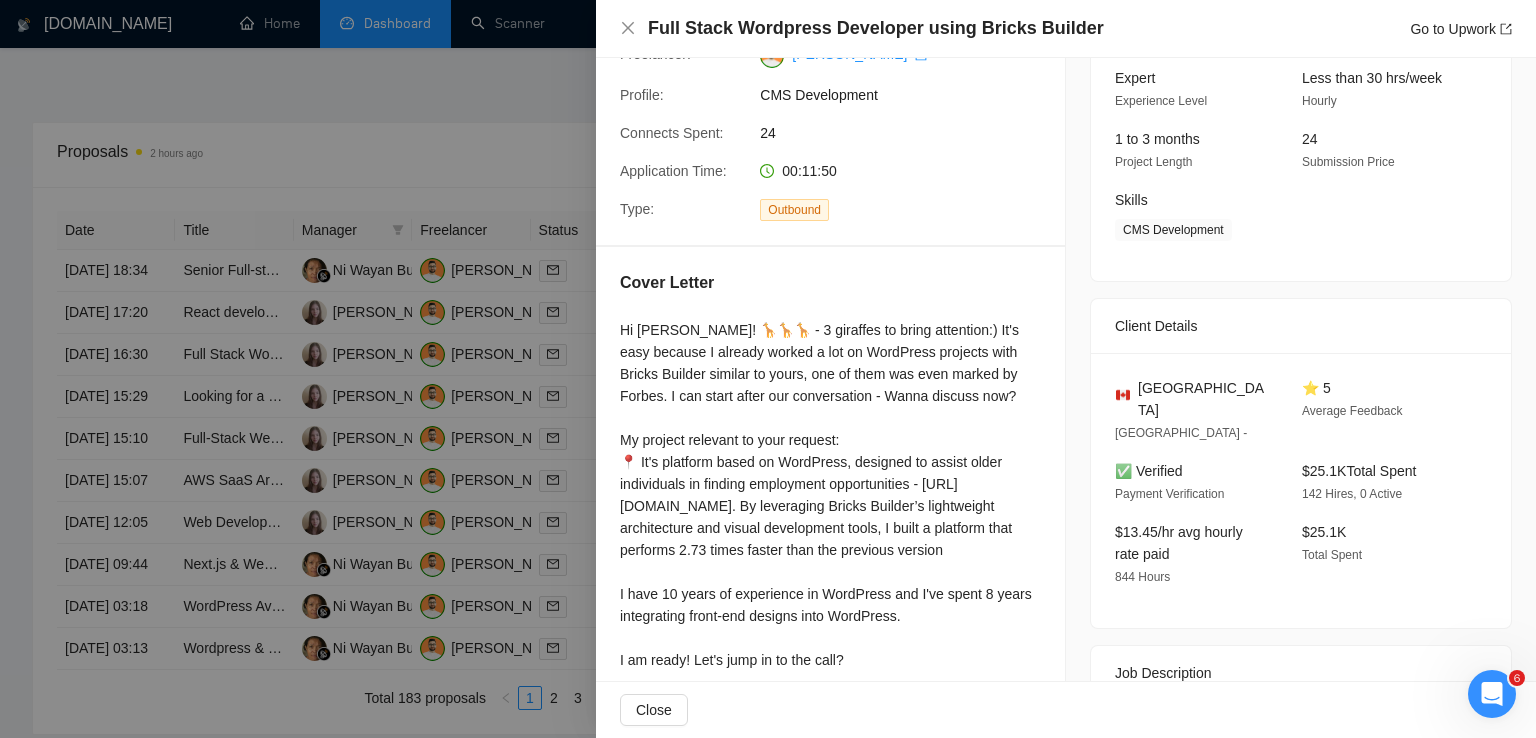 scroll, scrollTop: 198, scrollLeft: 0, axis: vertical 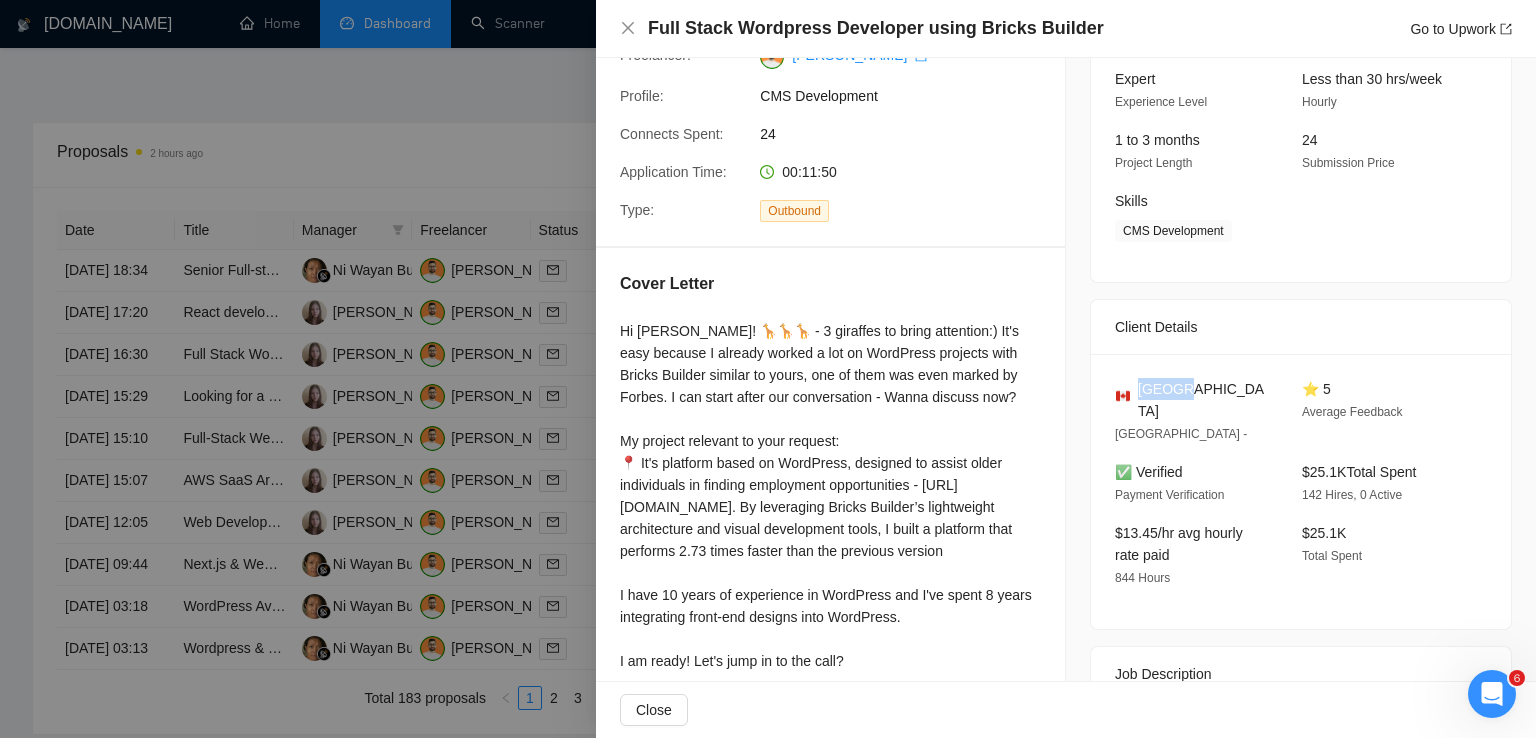 drag, startPoint x: 1187, startPoint y: 388, endPoint x: 1131, endPoint y: 393, distance: 56.22277 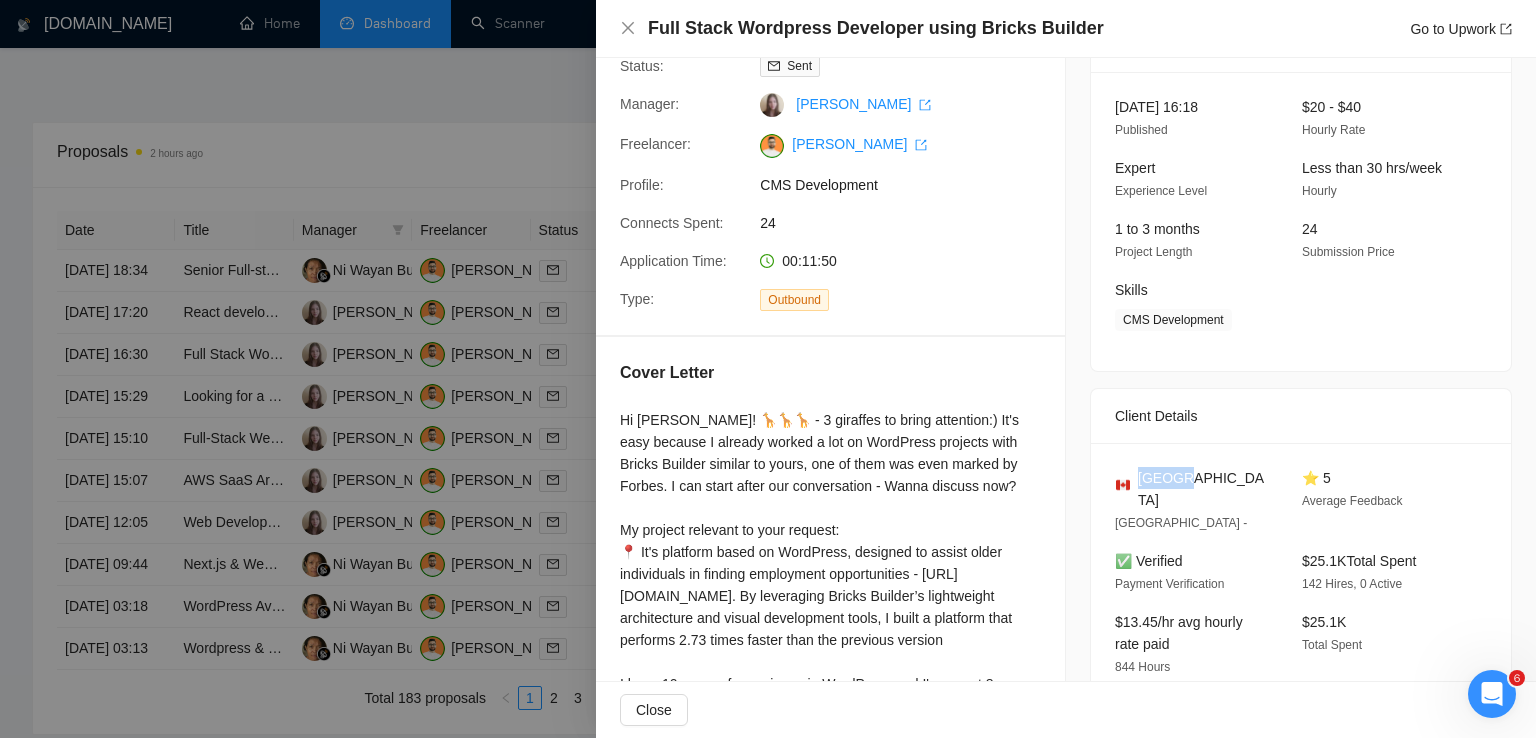 scroll, scrollTop: 36, scrollLeft: 0, axis: vertical 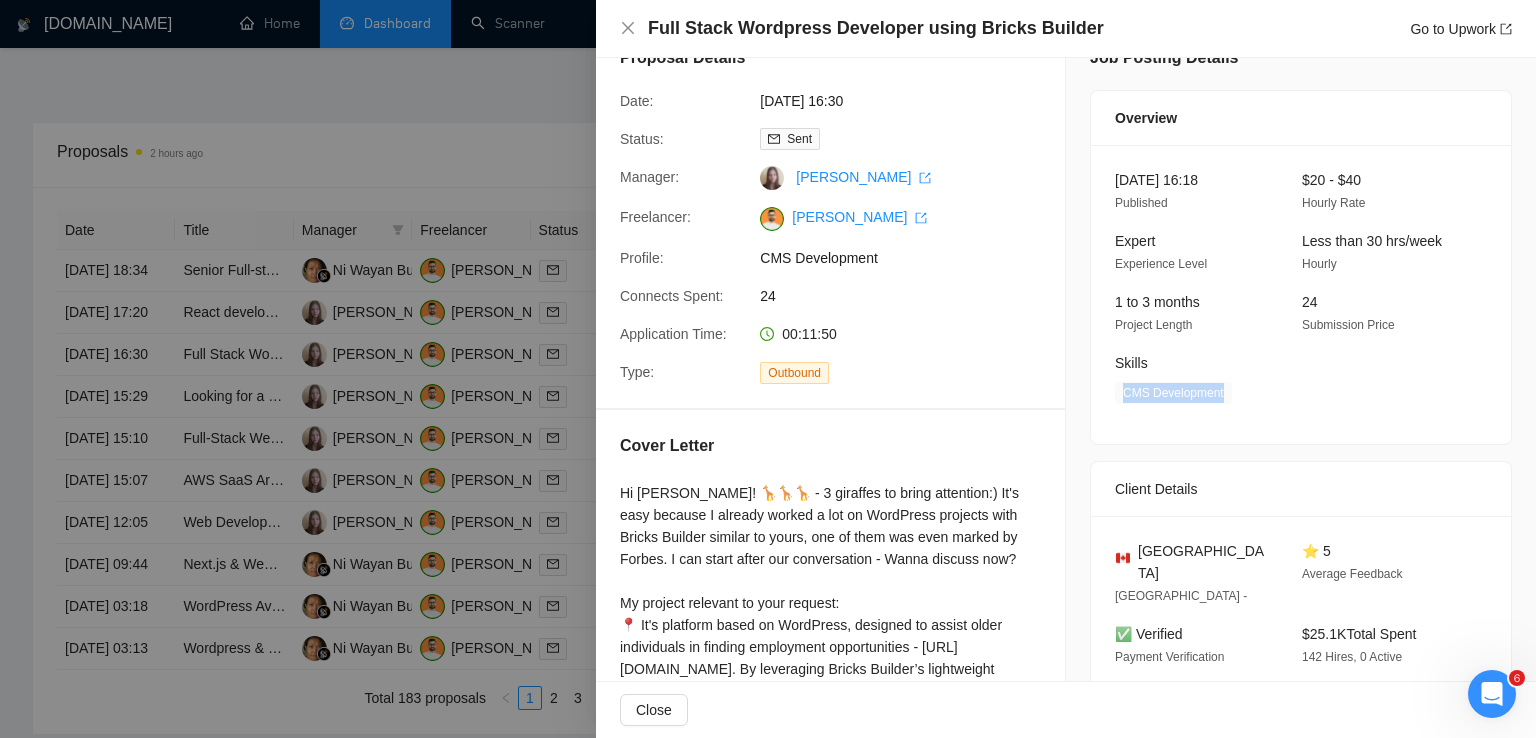 drag, startPoint x: 1219, startPoint y: 390, endPoint x: 1116, endPoint y: 390, distance: 103 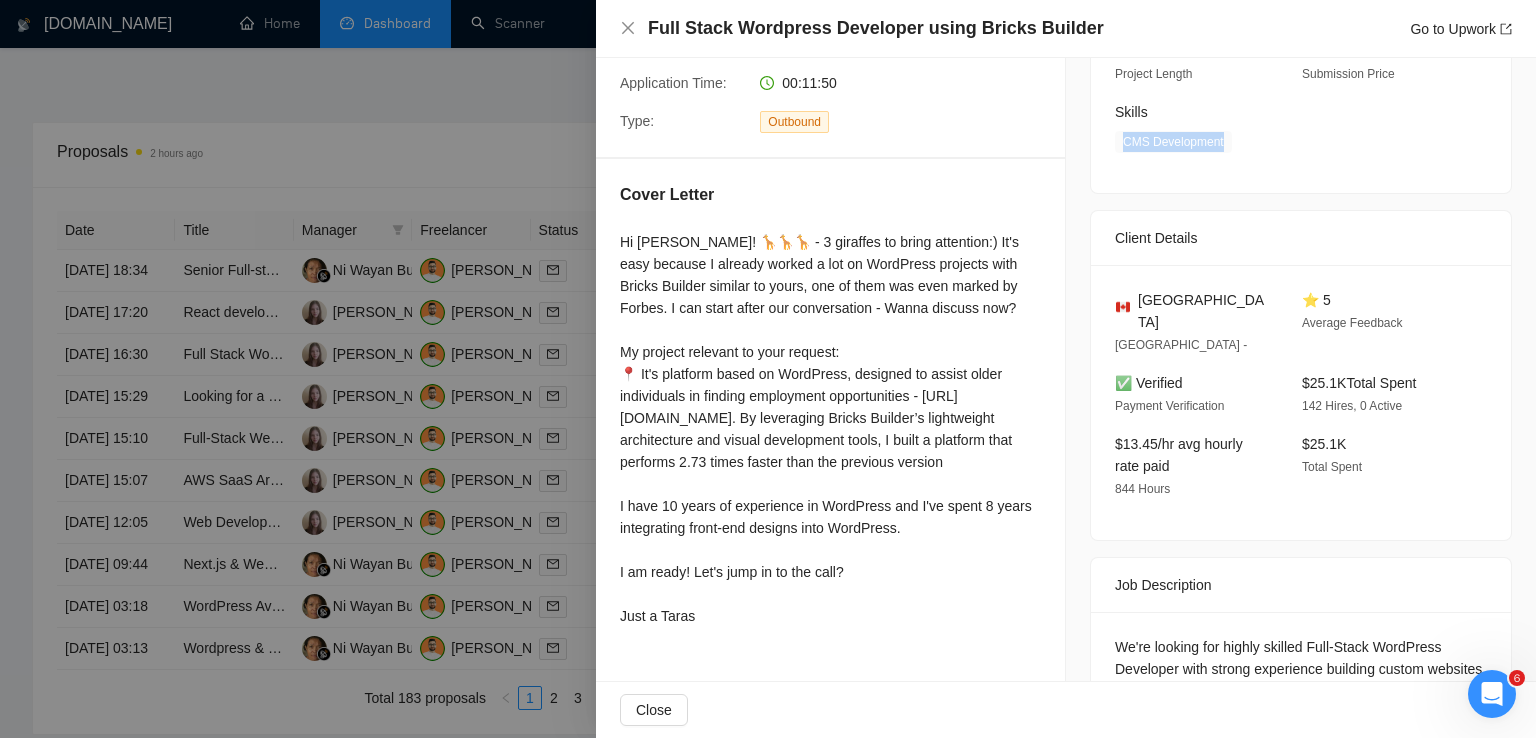 scroll, scrollTop: 288, scrollLeft: 0, axis: vertical 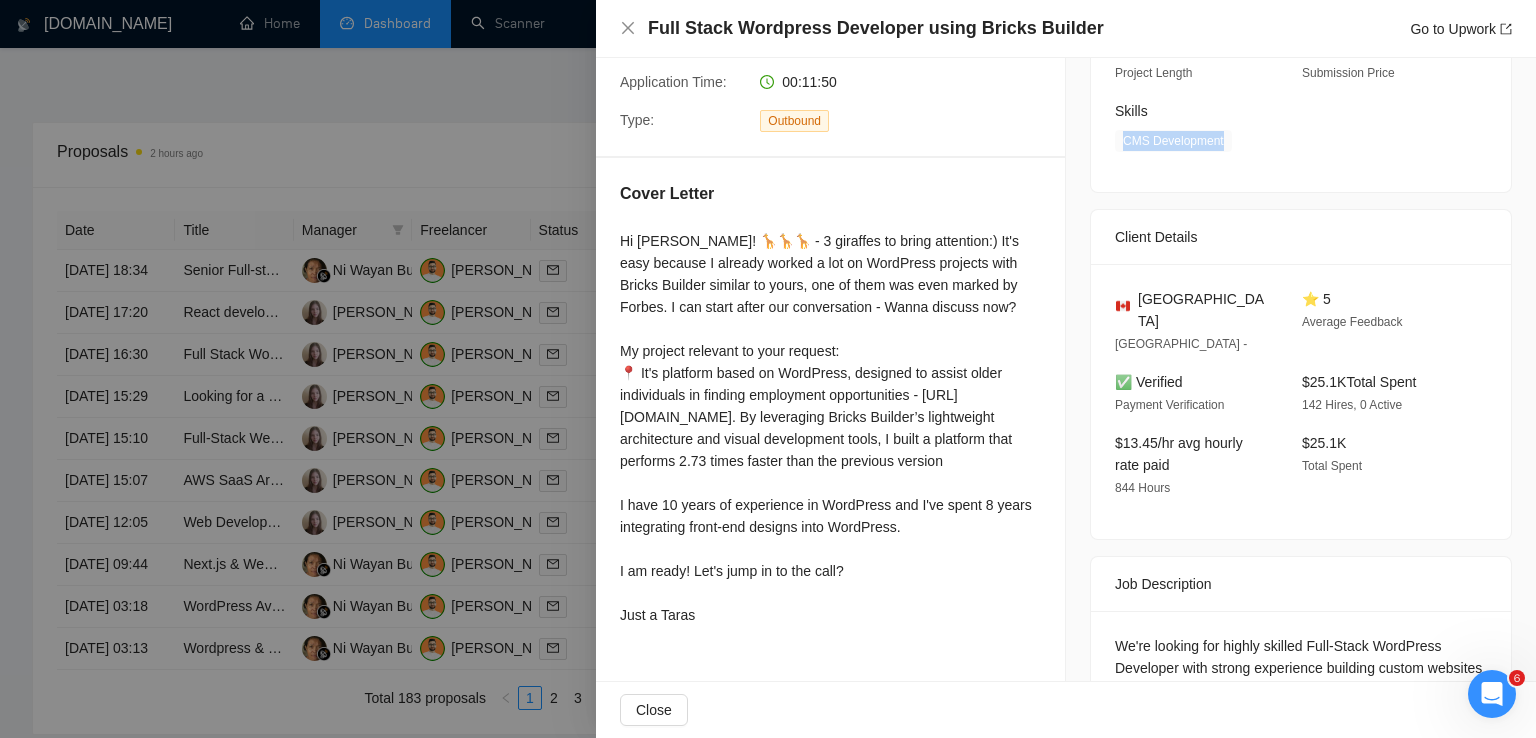 drag, startPoint x: 616, startPoint y: 247, endPoint x: 764, endPoint y: 629, distance: 409.66815 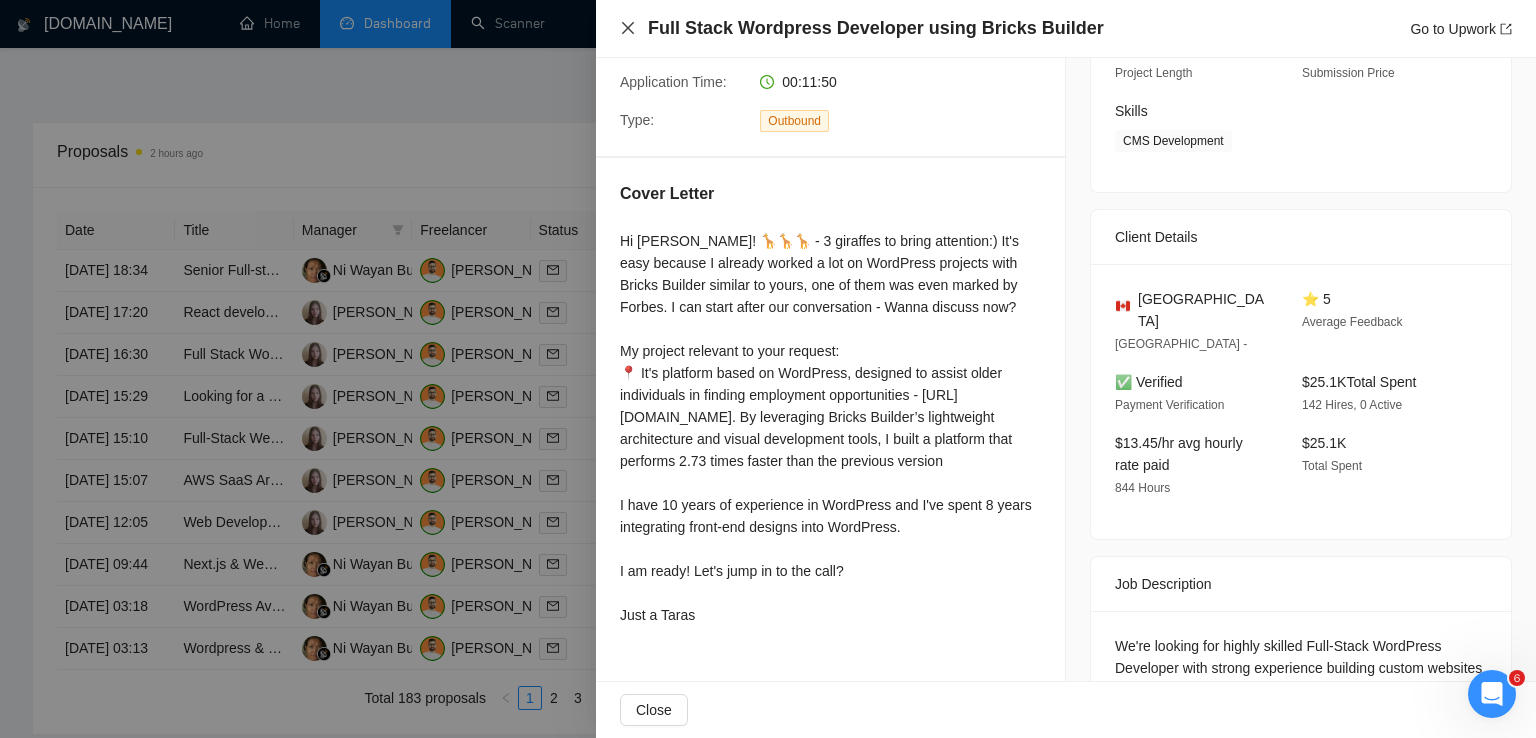 click 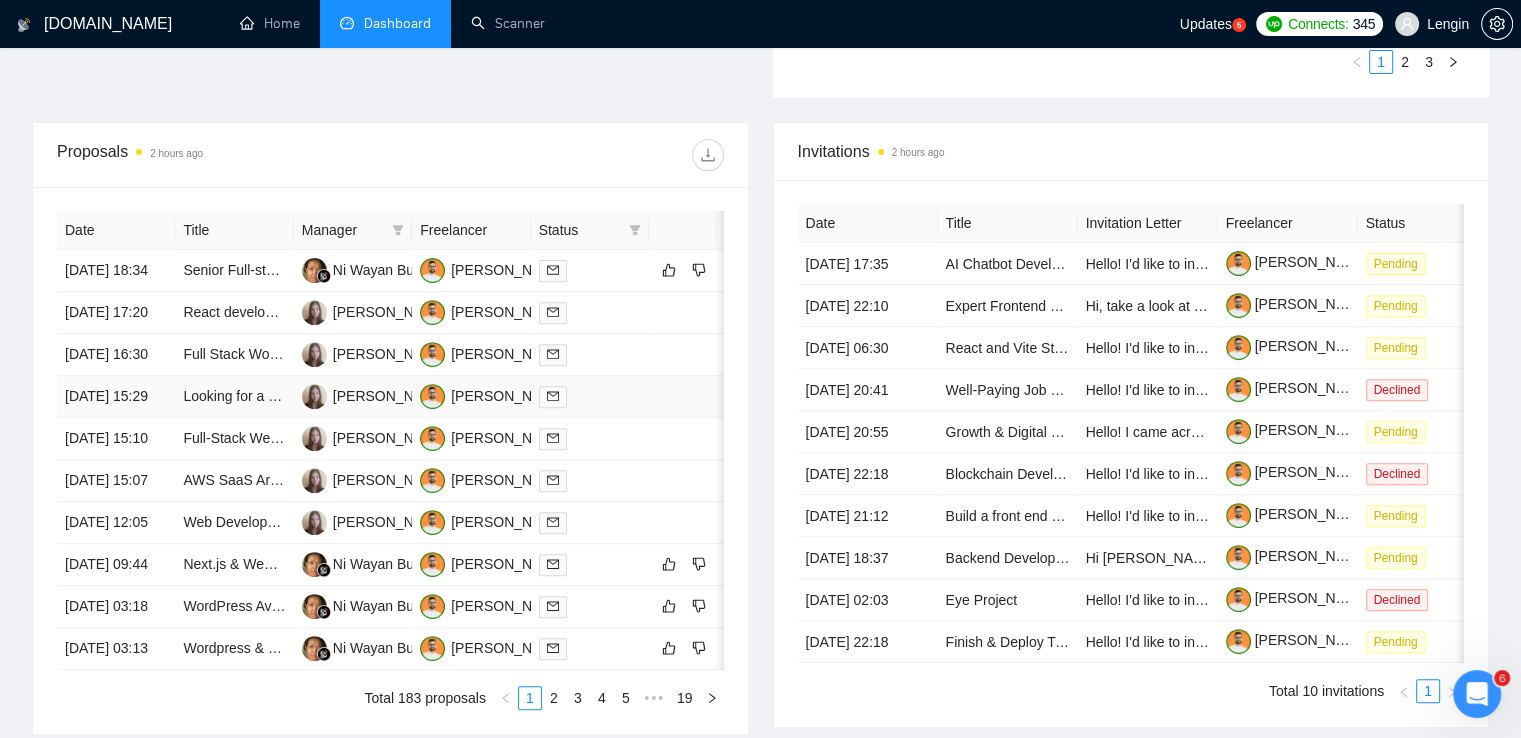 click on "Looking for a Developer or Team to Build a Social Web App (React + Node preferred)" at bounding box center [234, 397] 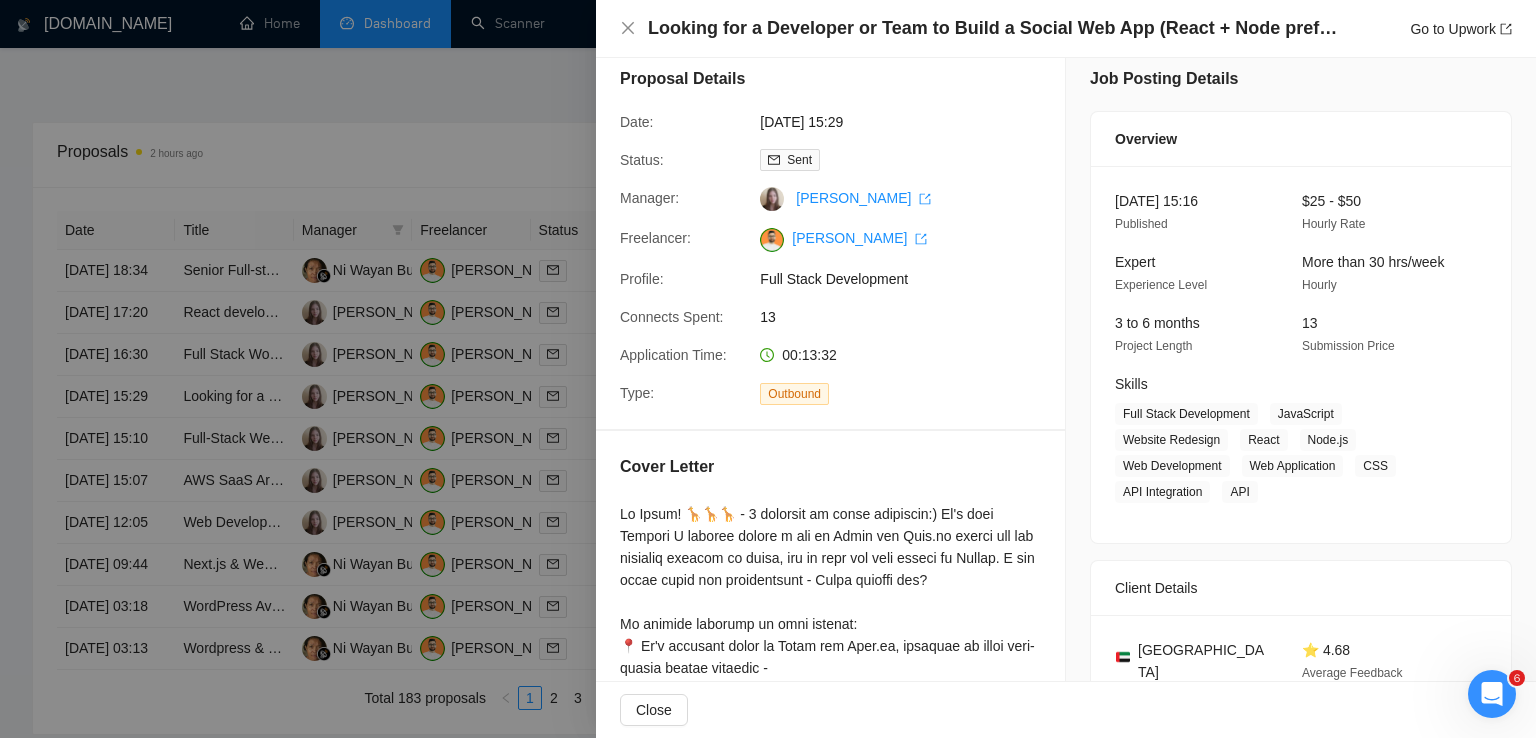 scroll, scrollTop: 0, scrollLeft: 0, axis: both 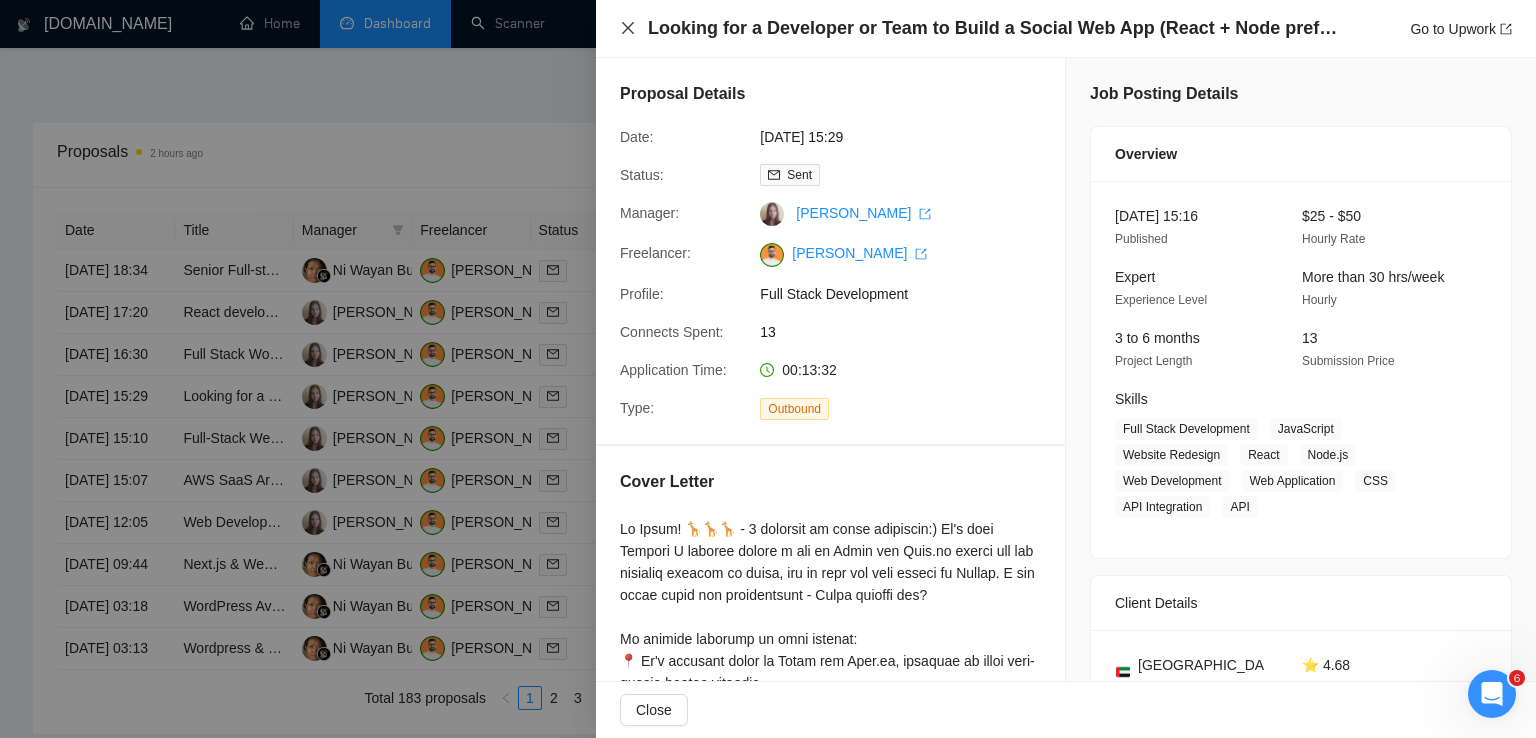 click 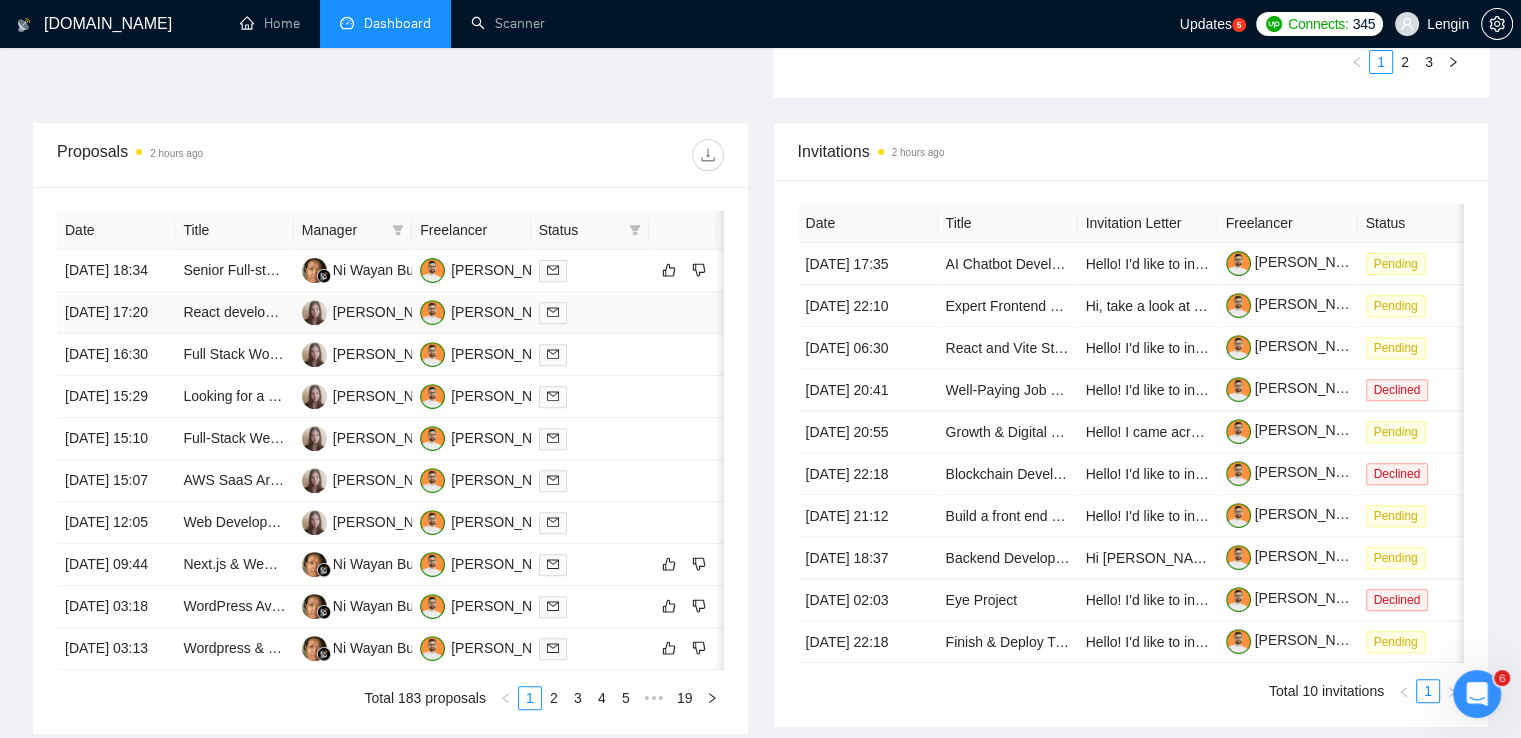 click on "[PERSON_NAME]" at bounding box center (353, 313) 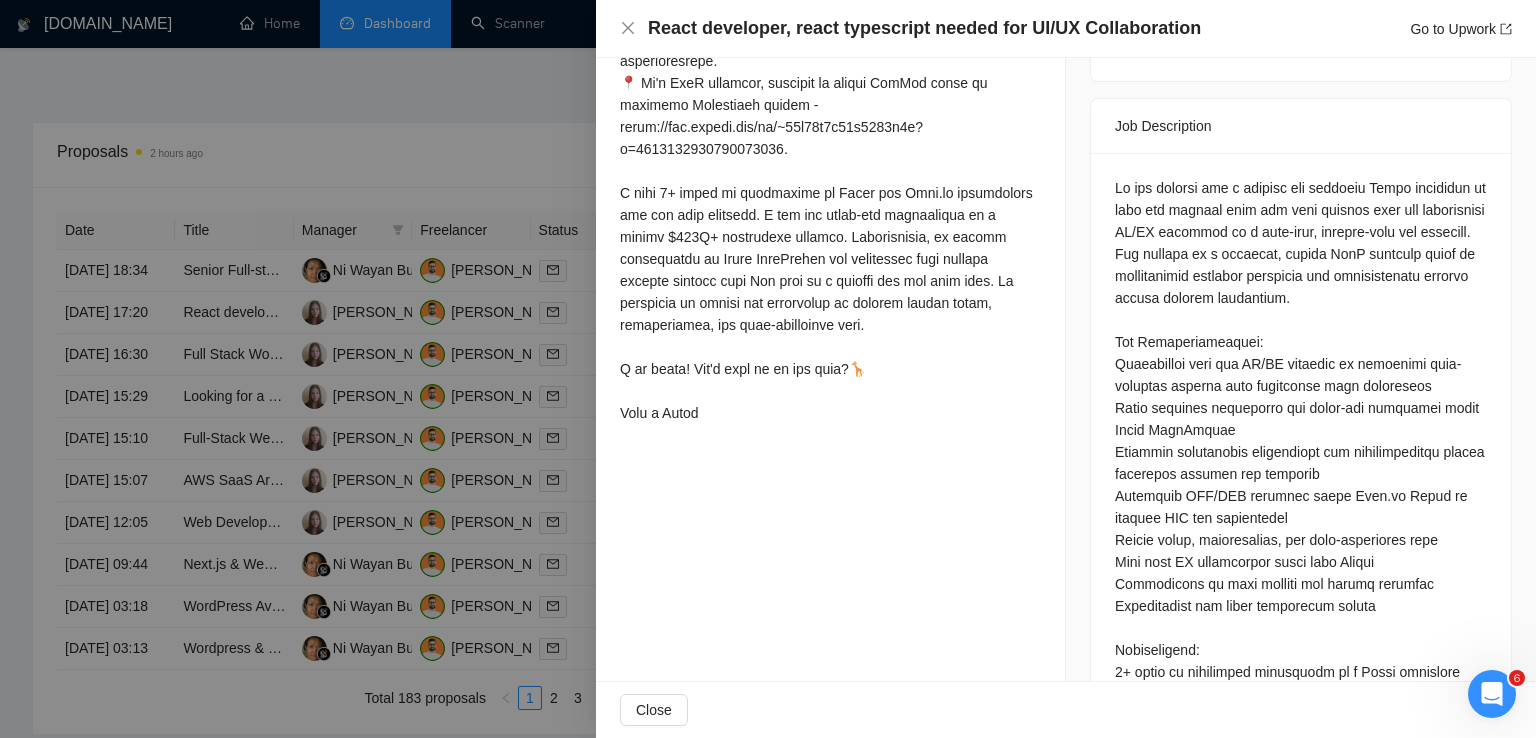 scroll, scrollTop: 776, scrollLeft: 0, axis: vertical 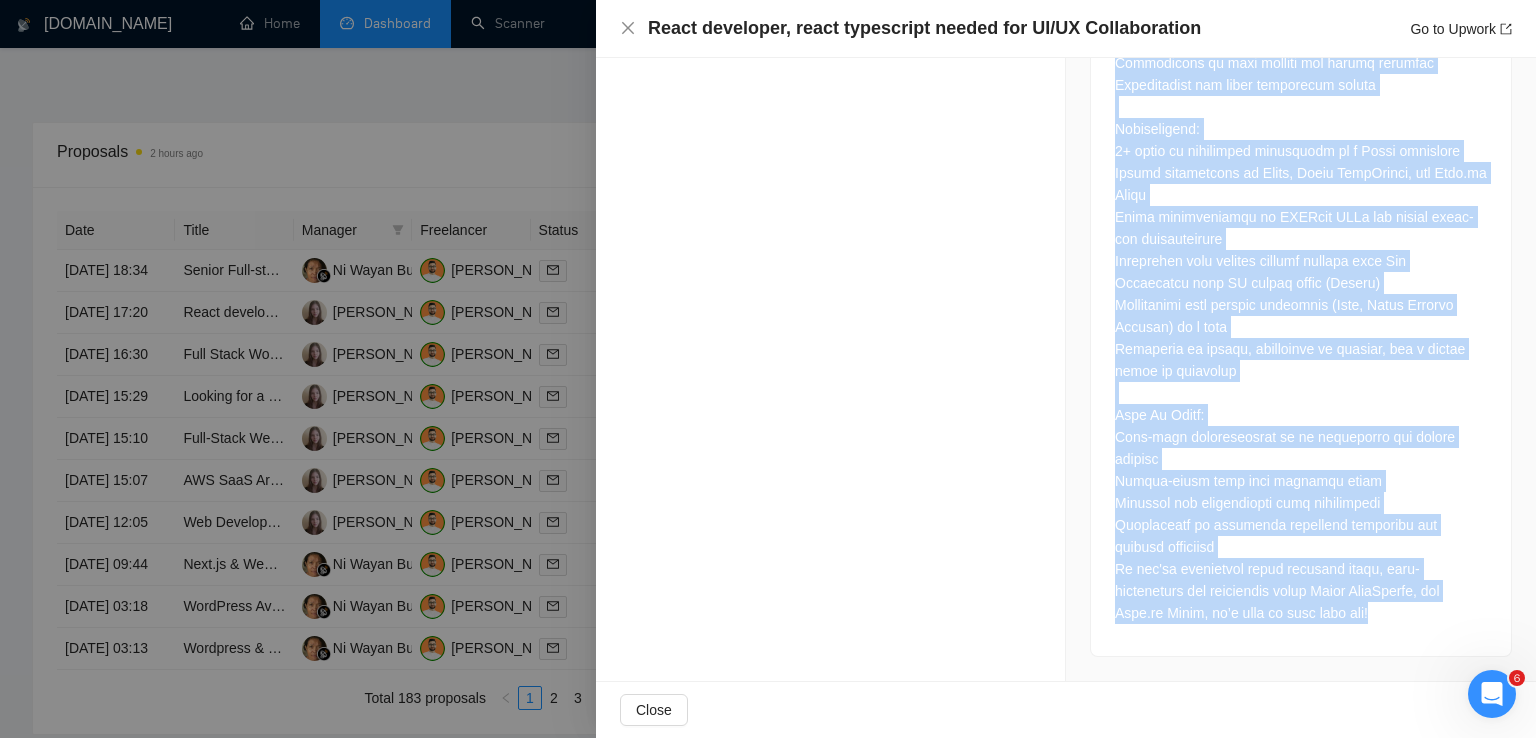 drag, startPoint x: 1108, startPoint y: 192, endPoint x: 1407, endPoint y: 613, distance: 516.3739 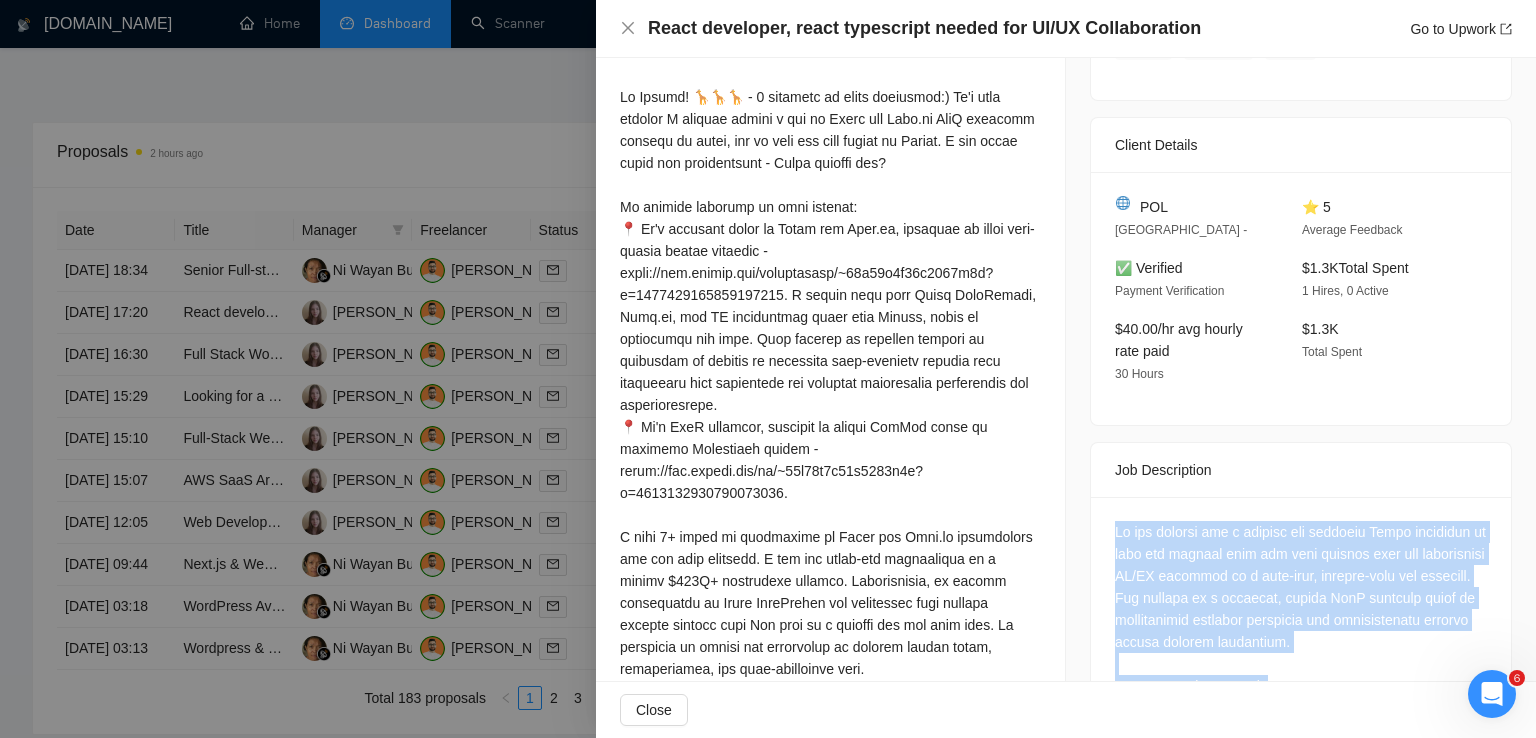 scroll, scrollTop: 196, scrollLeft: 0, axis: vertical 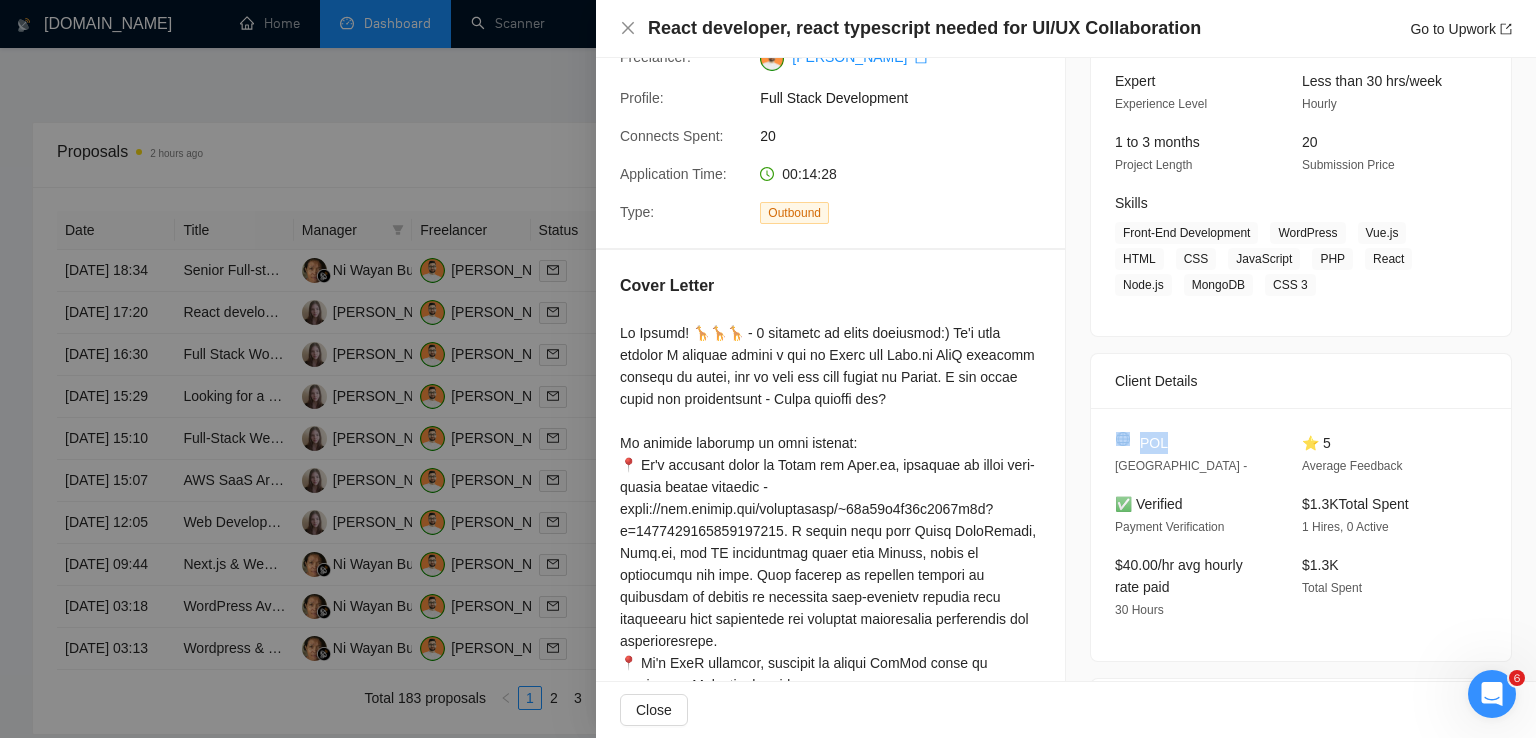 drag, startPoint x: 1176, startPoint y: 443, endPoint x: 1126, endPoint y: 443, distance: 50 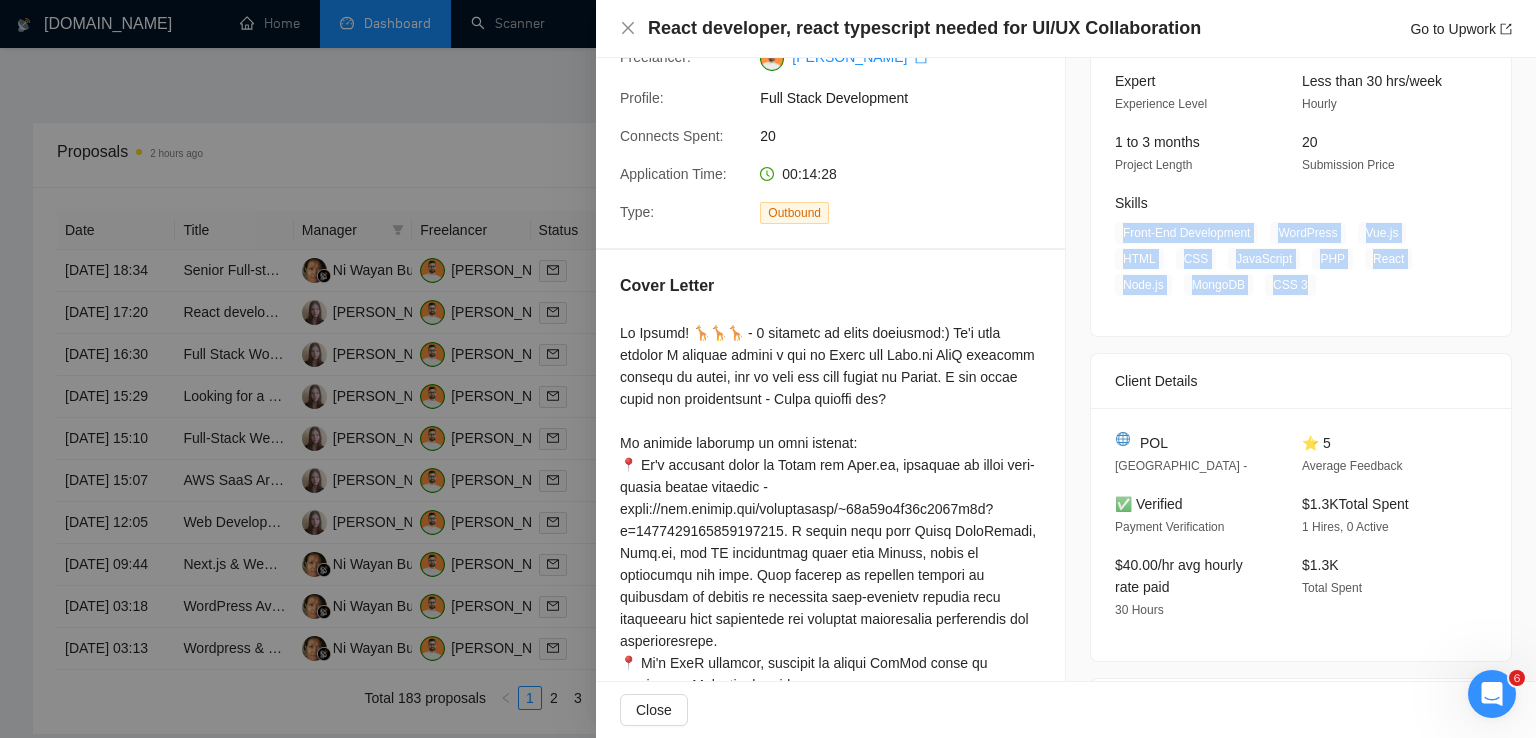 drag, startPoint x: 1304, startPoint y: 280, endPoint x: 1110, endPoint y: 241, distance: 197.88127 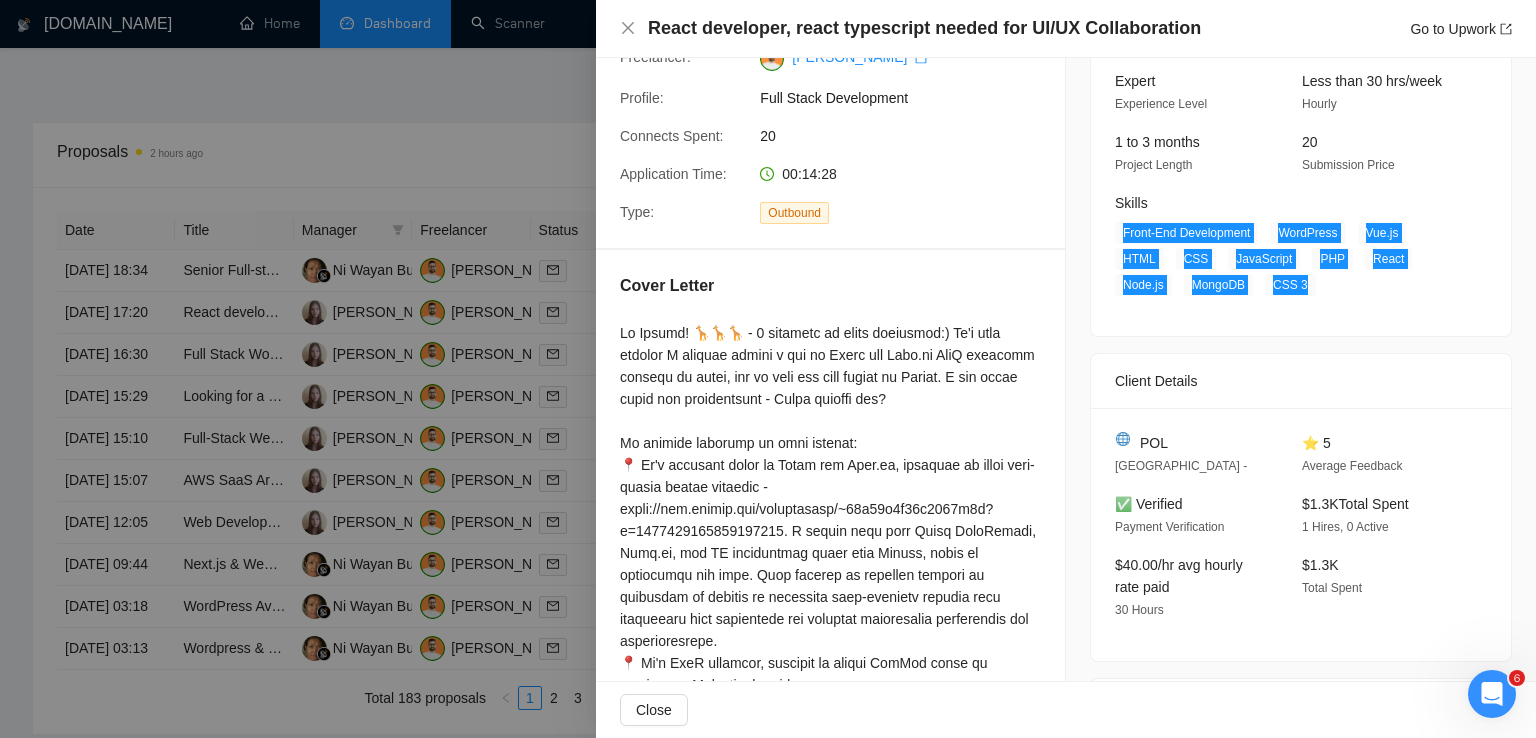 scroll, scrollTop: 342, scrollLeft: 0, axis: vertical 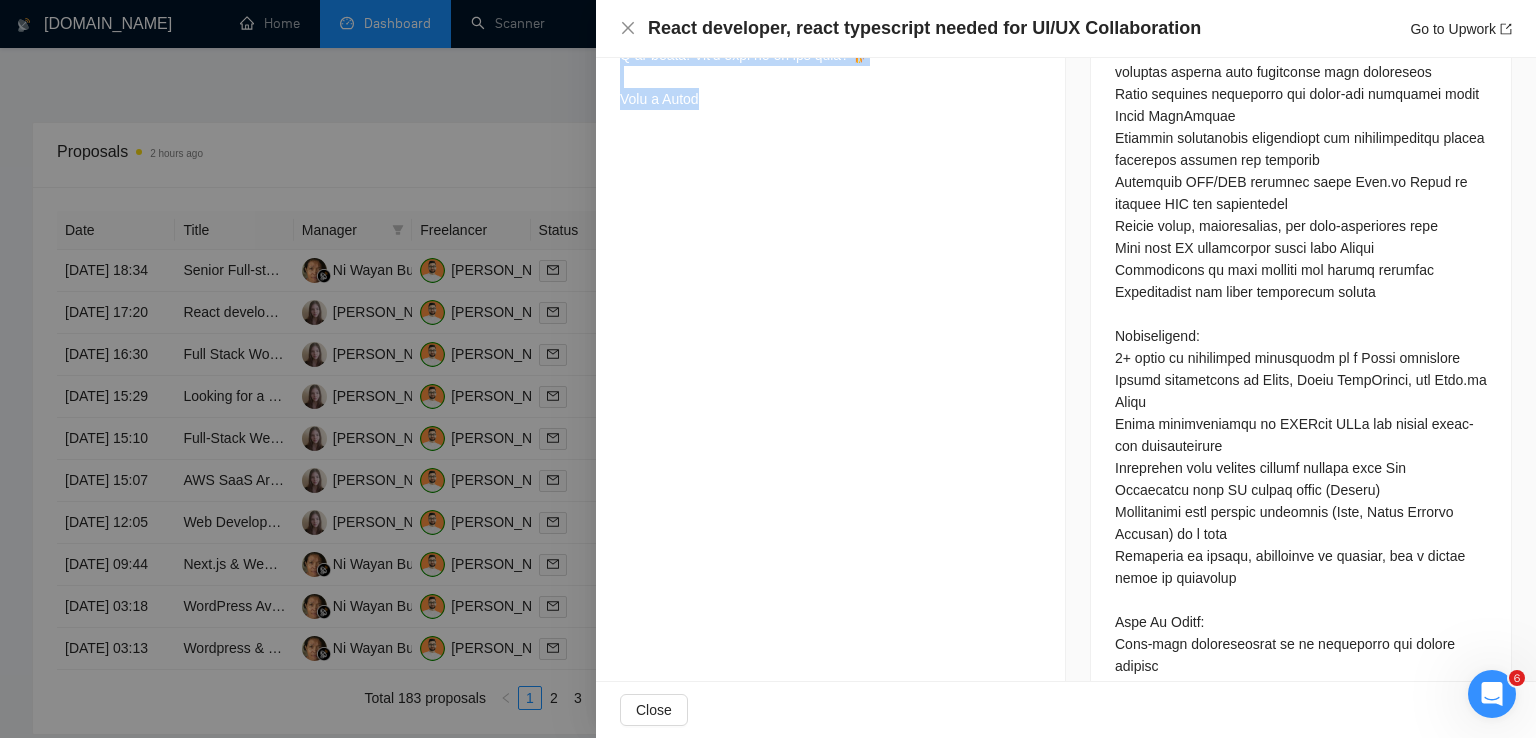 drag, startPoint x: 622, startPoint y: 179, endPoint x: 716, endPoint y: 93, distance: 127.40487 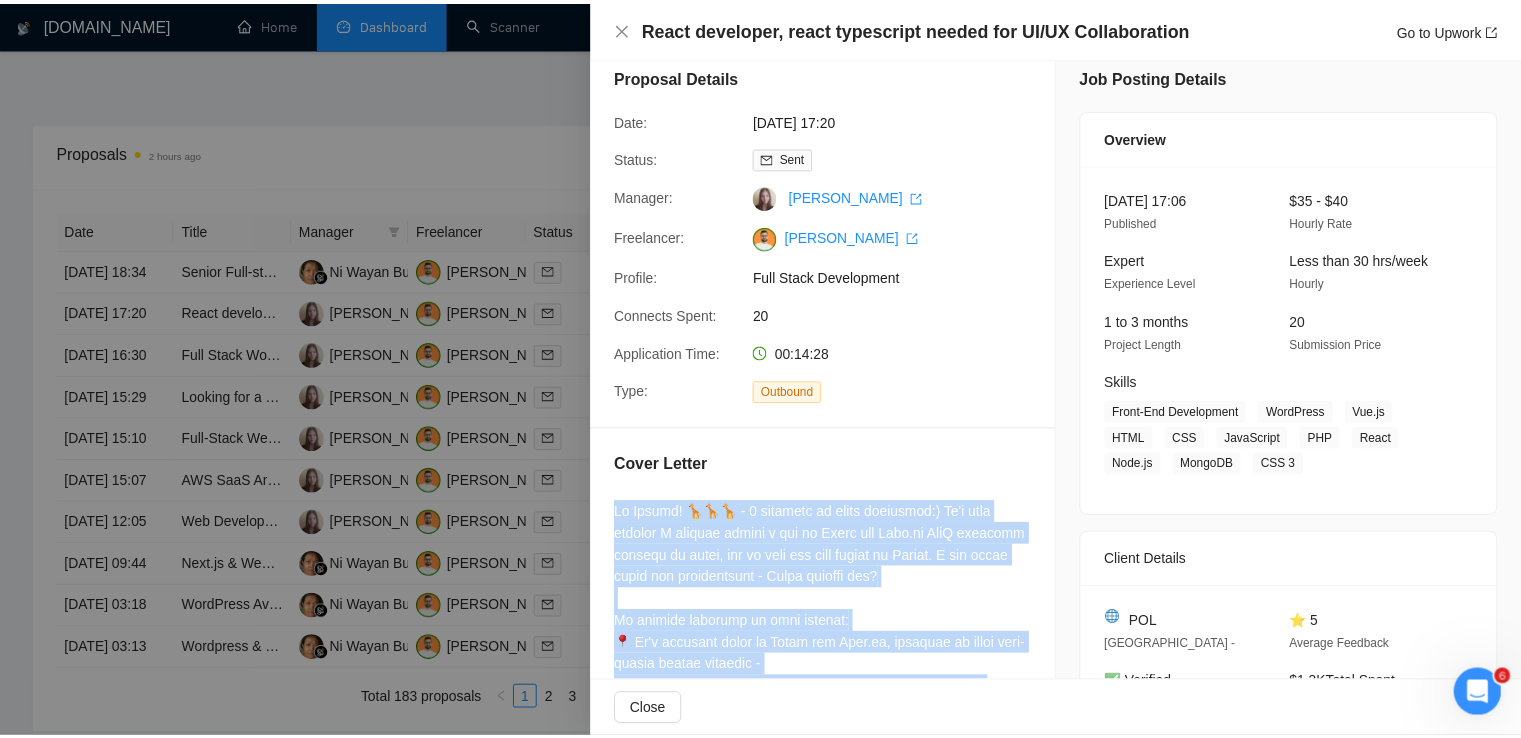 scroll, scrollTop: 0, scrollLeft: 0, axis: both 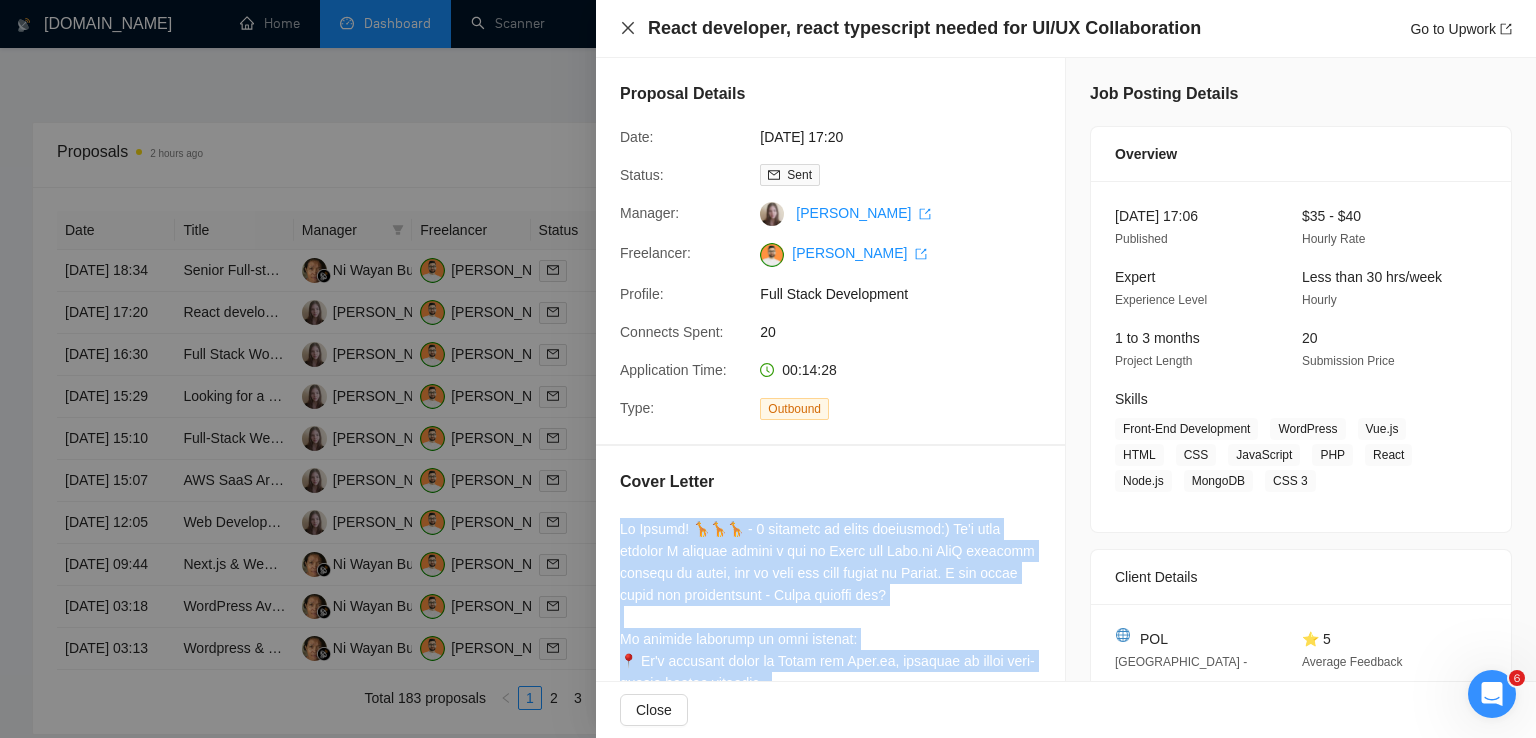 click 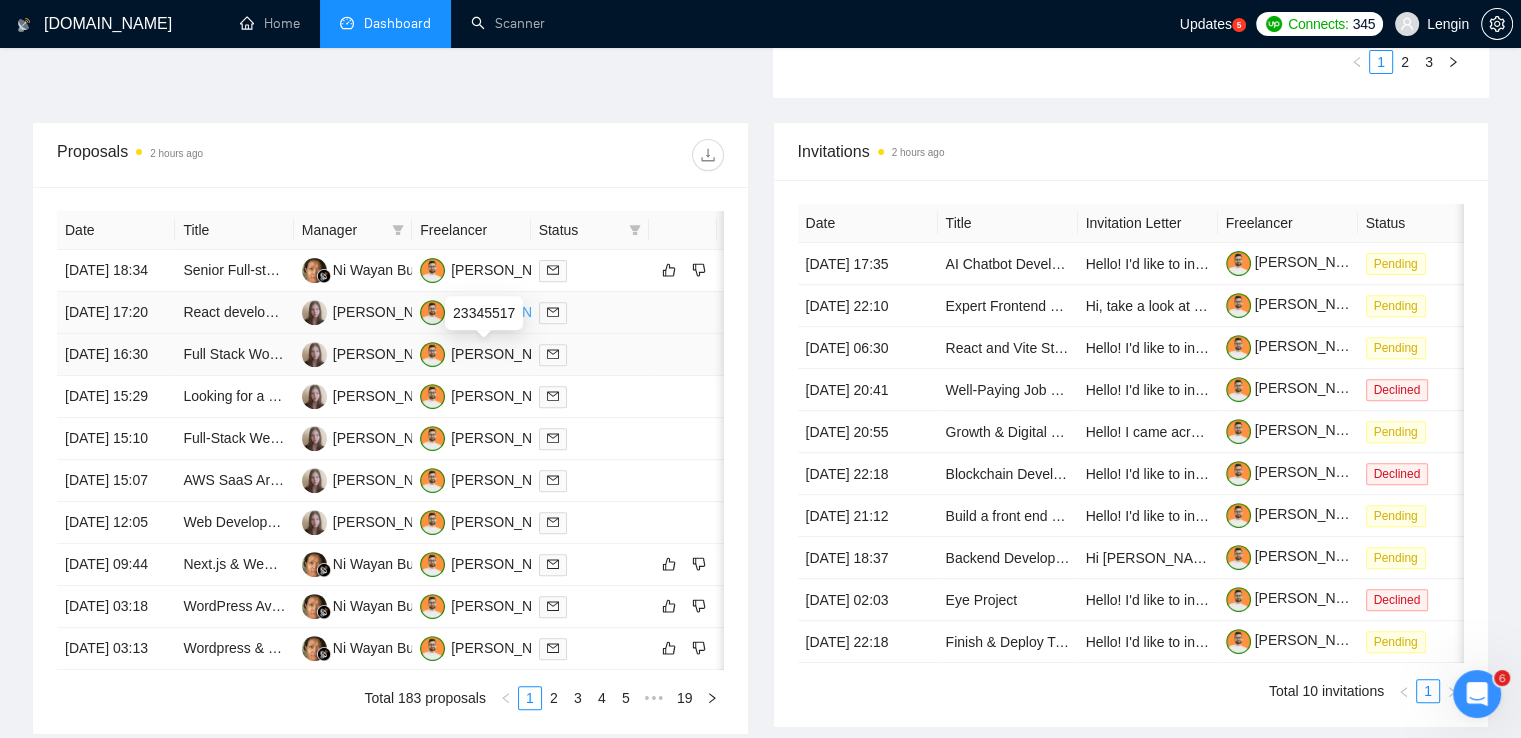 scroll, scrollTop: 890, scrollLeft: 0, axis: vertical 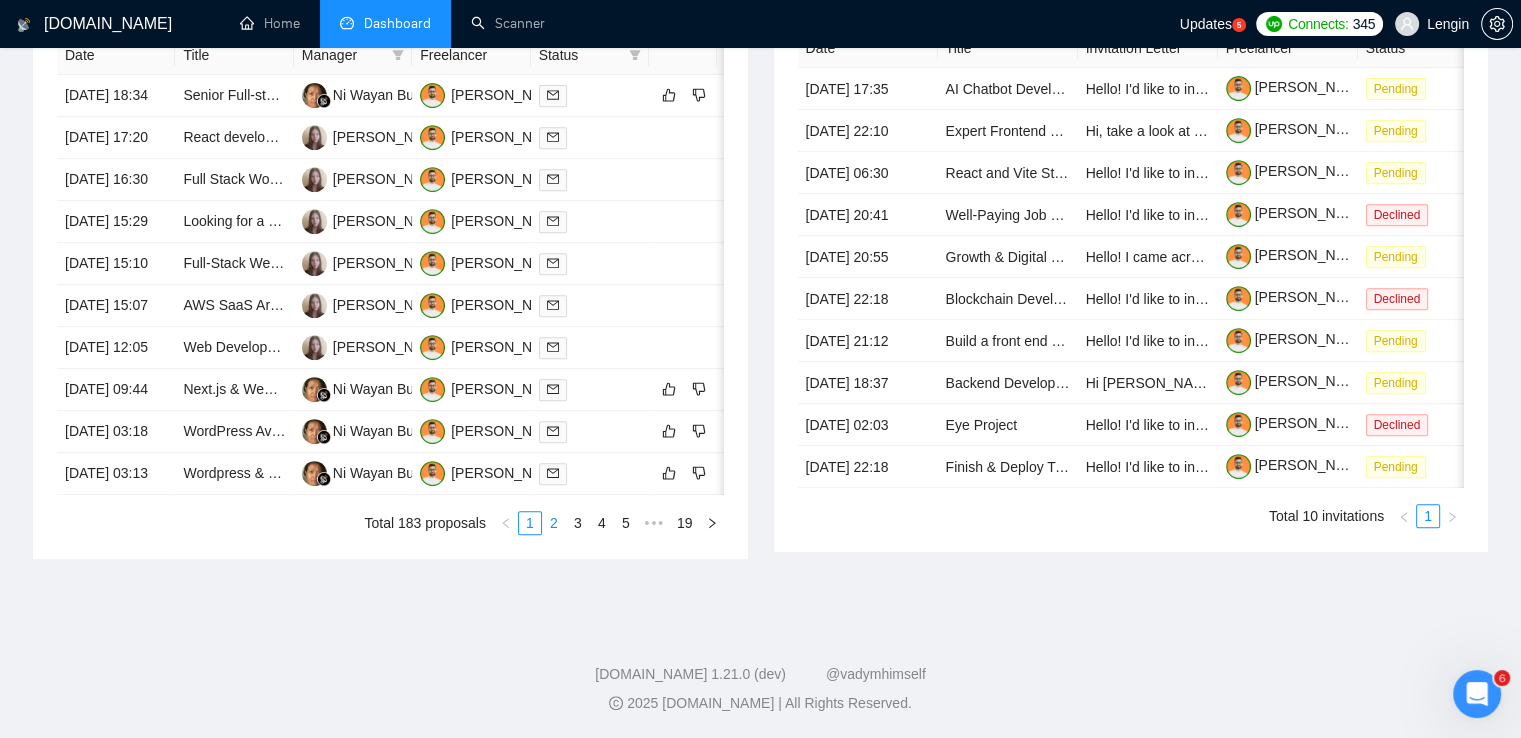 click on "2" at bounding box center (554, 523) 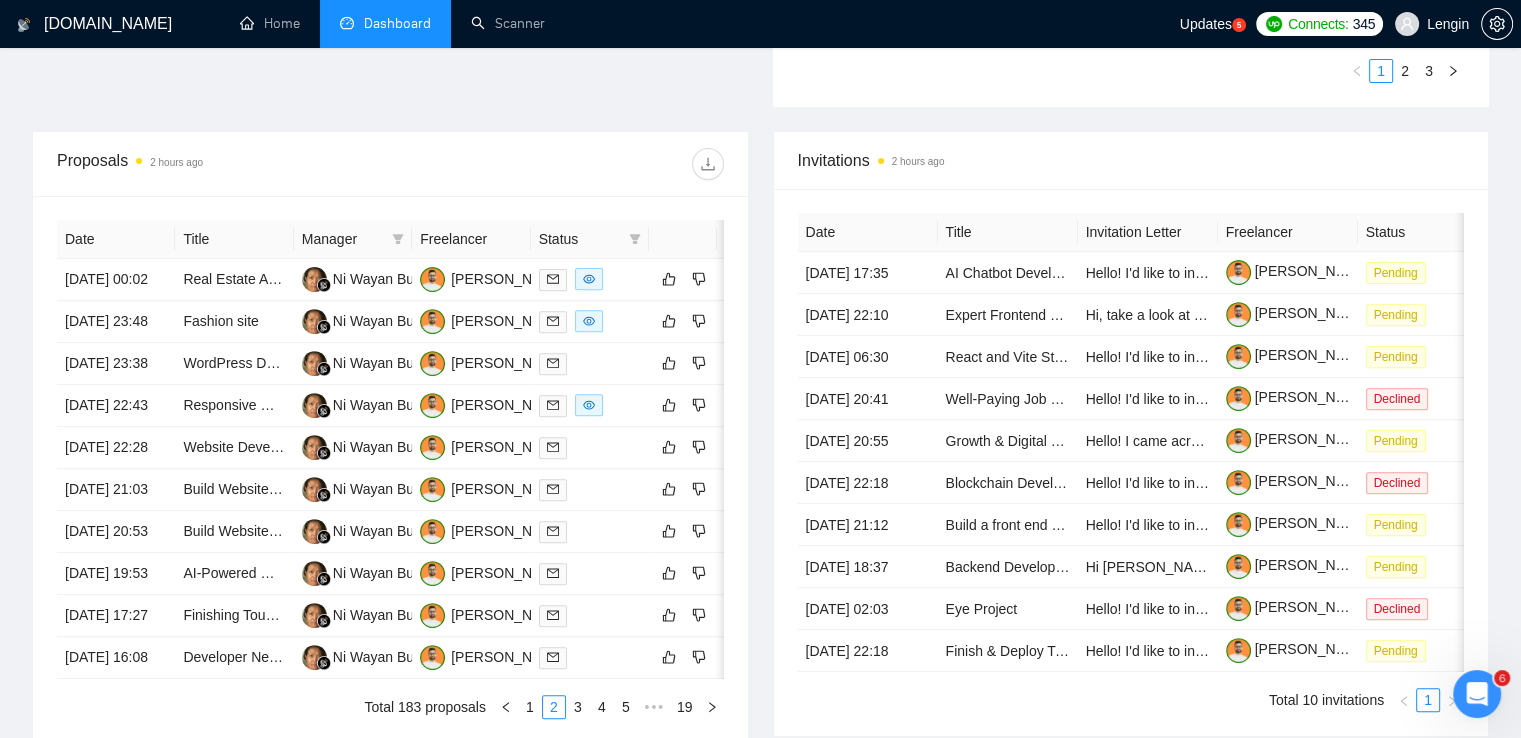 scroll, scrollTop: 1048, scrollLeft: 0, axis: vertical 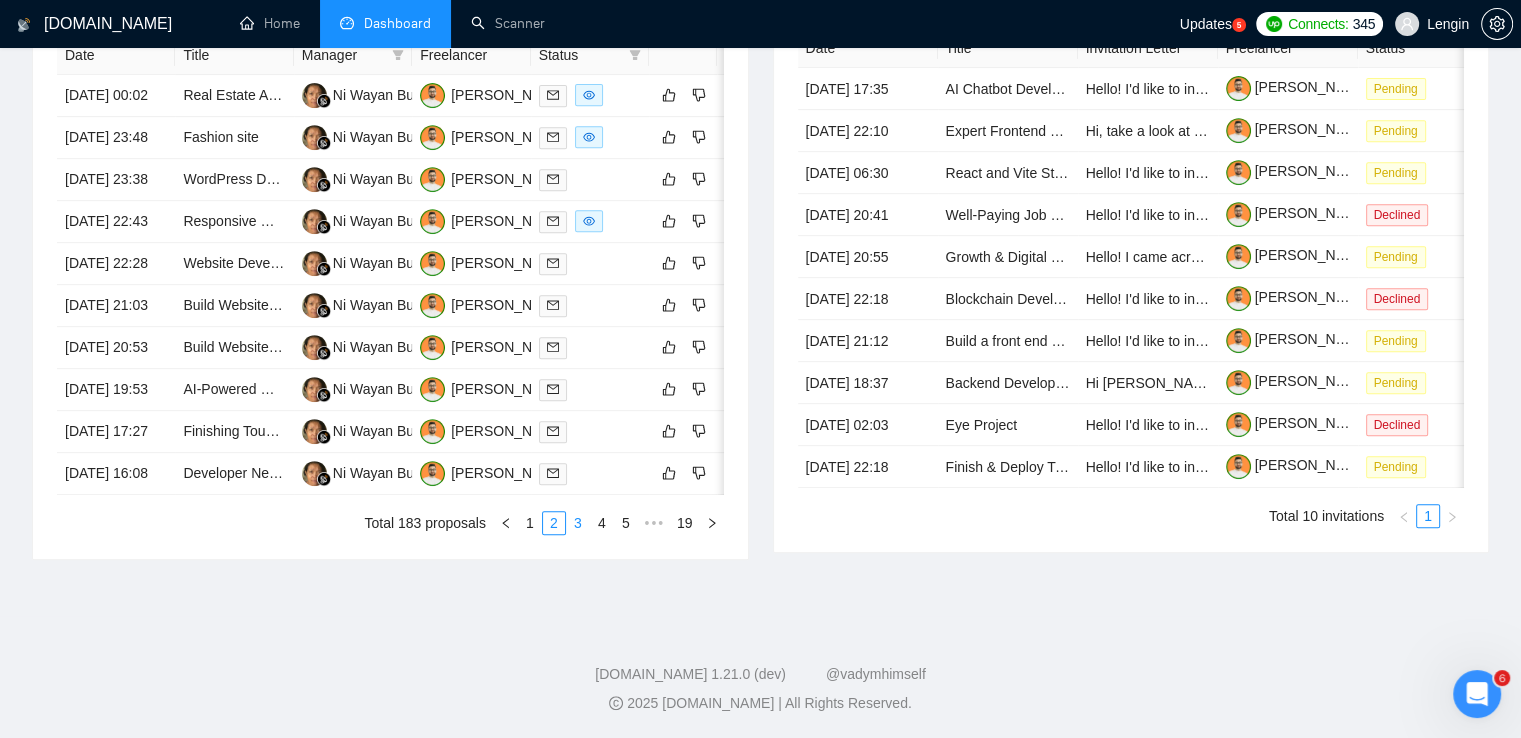 click on "3" at bounding box center (578, 523) 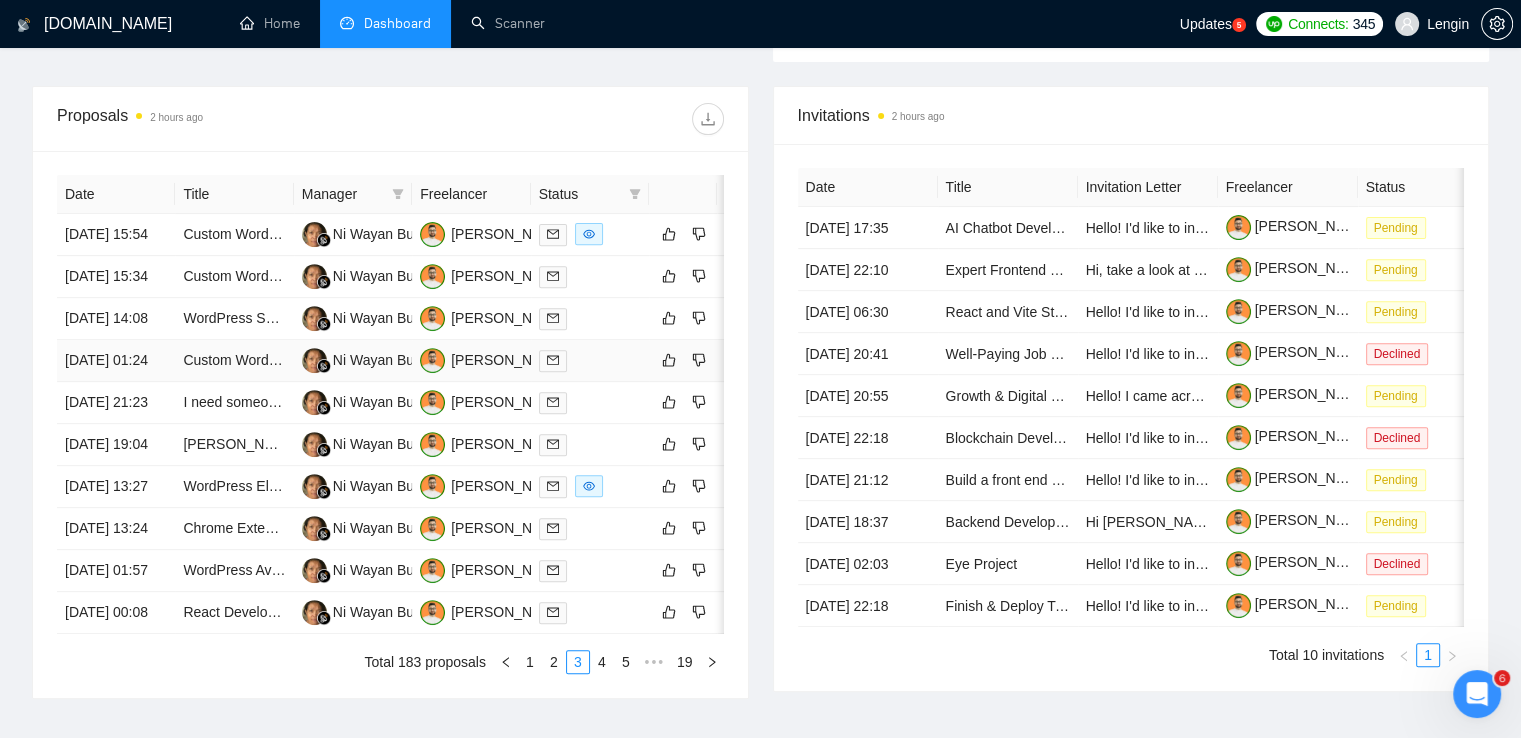 scroll, scrollTop: 991, scrollLeft: 0, axis: vertical 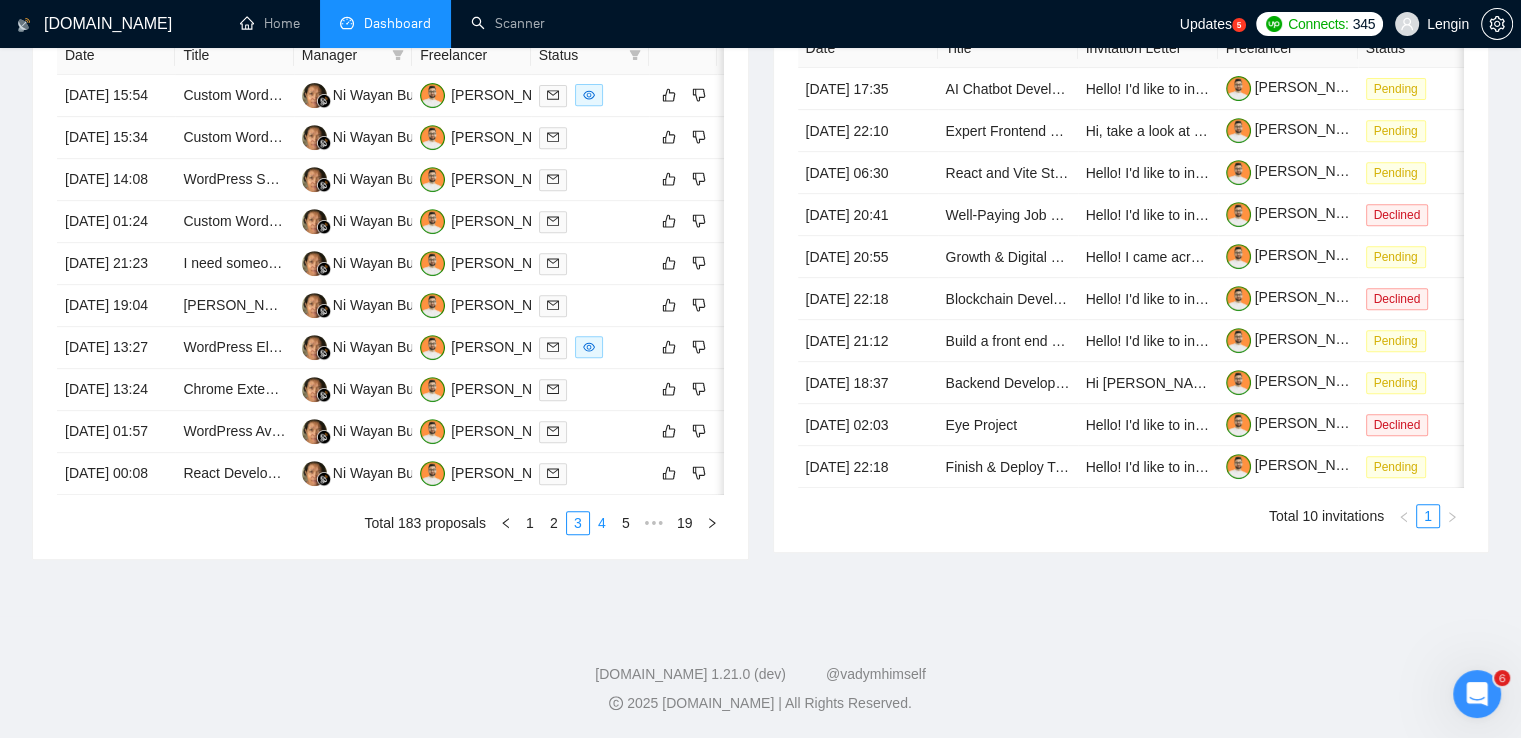 click on "4" at bounding box center (602, 523) 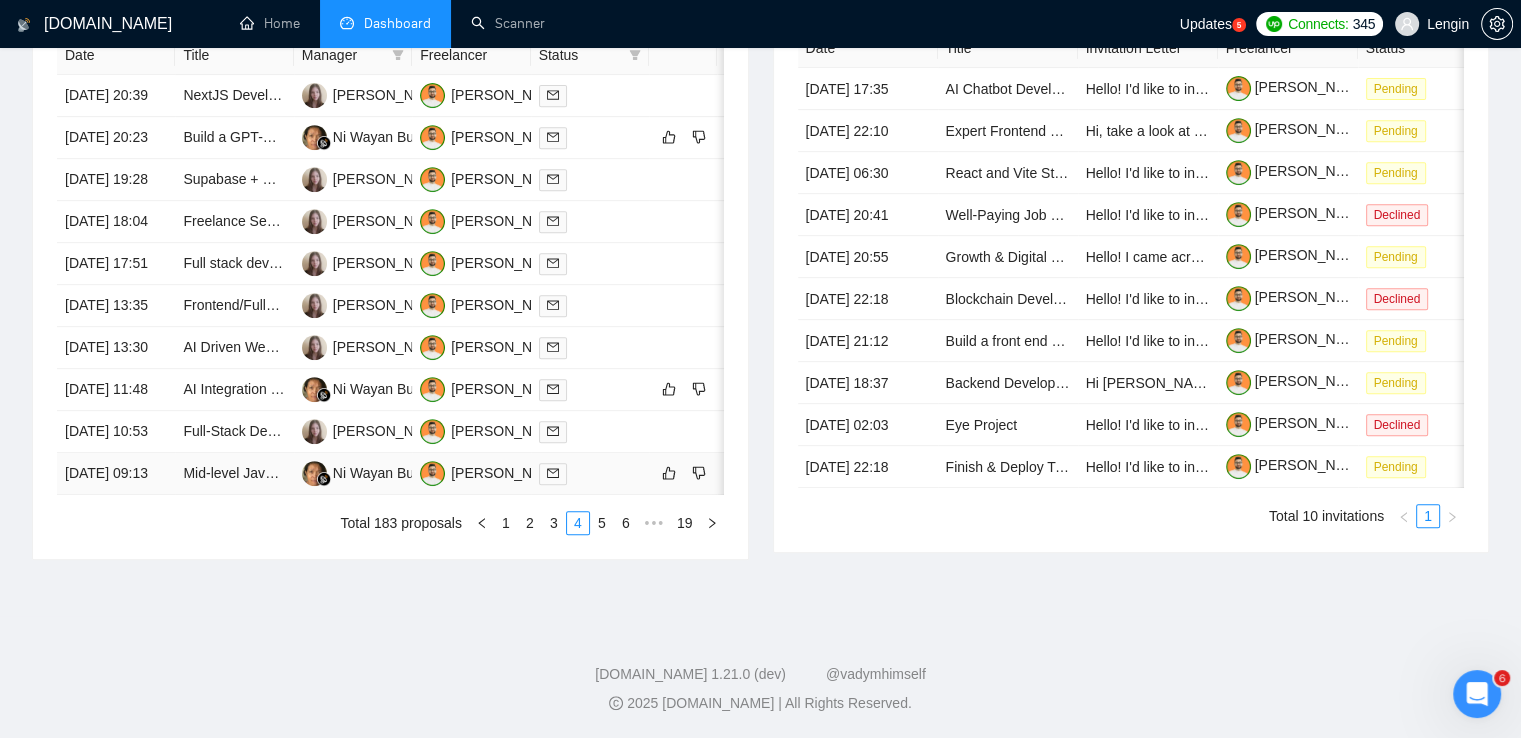 scroll, scrollTop: 968, scrollLeft: 0, axis: vertical 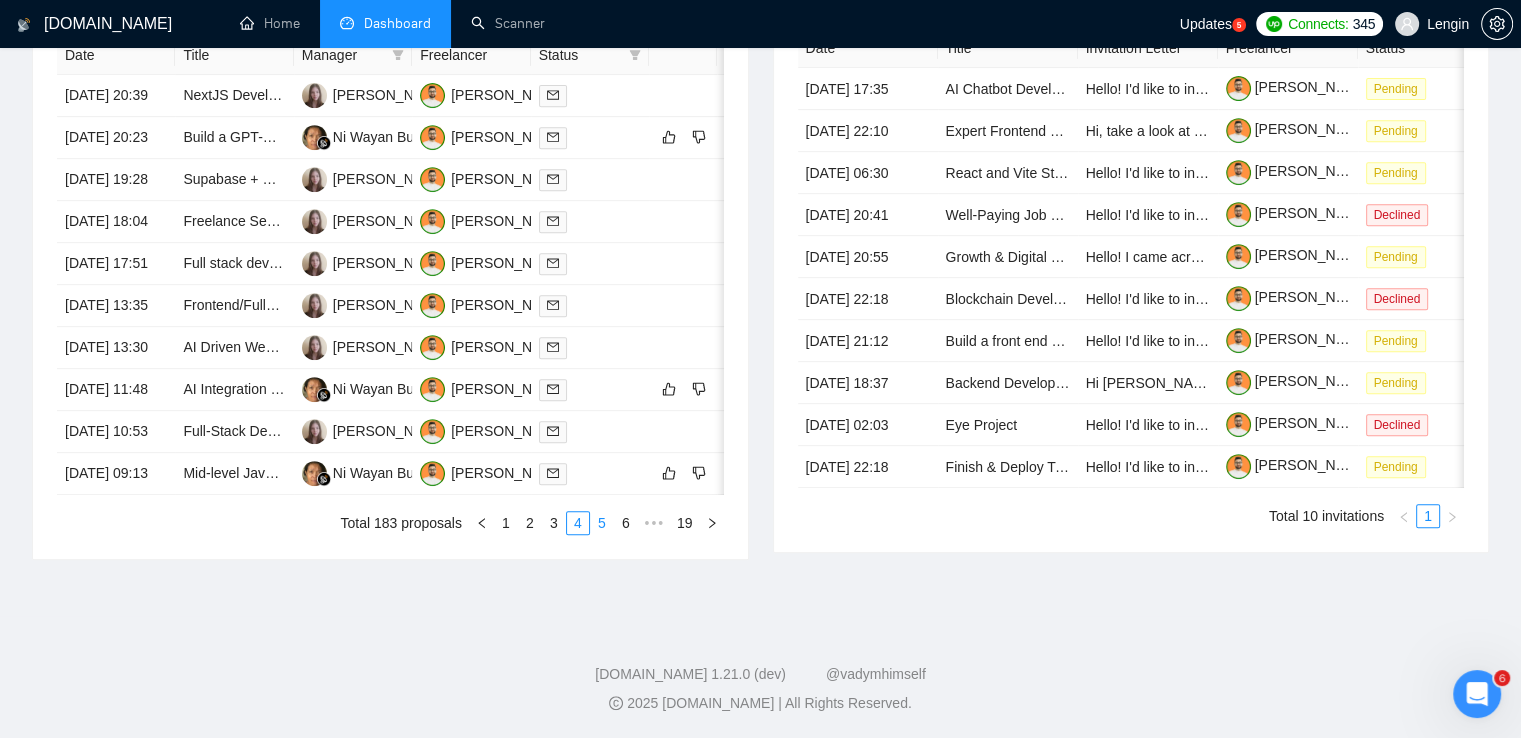 click on "5" at bounding box center (602, 523) 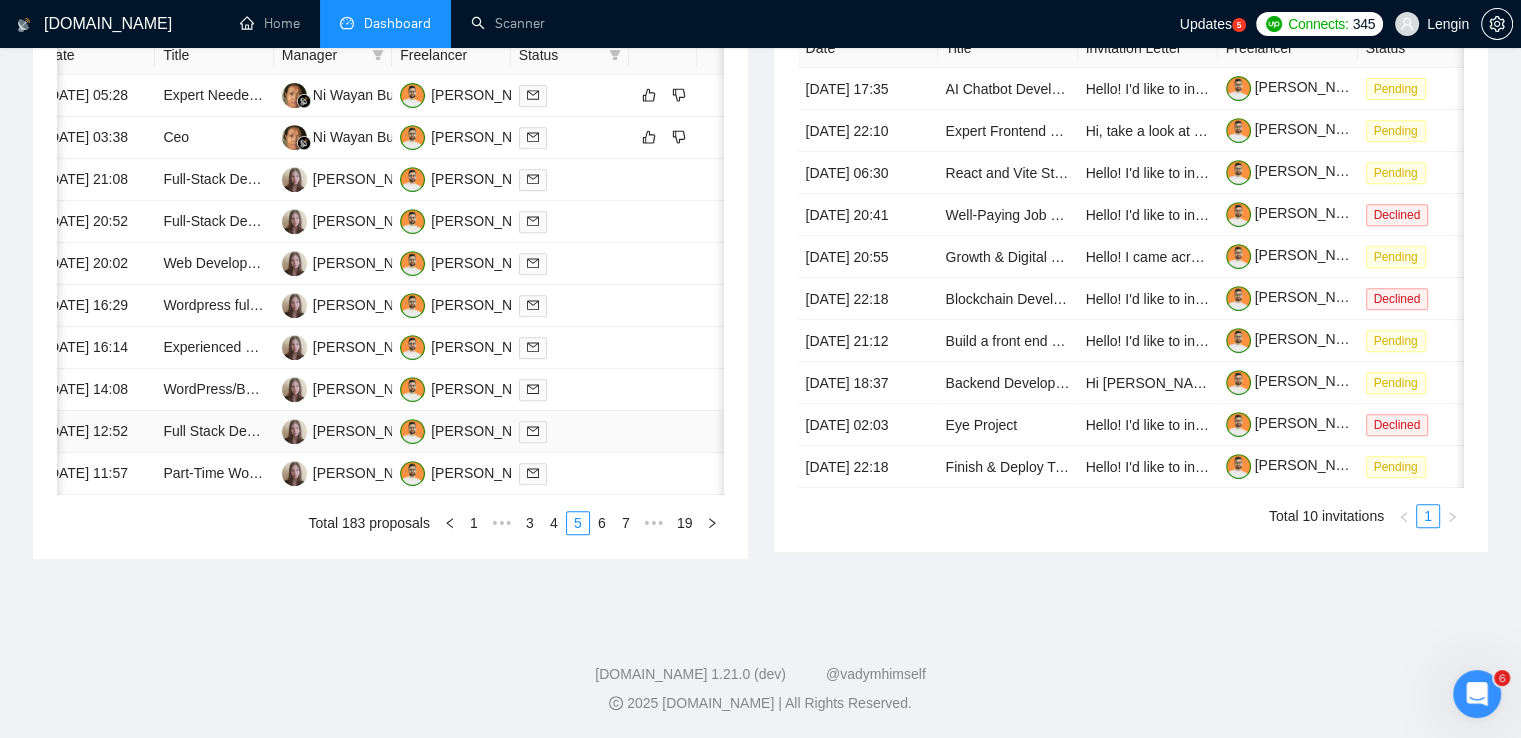 scroll, scrollTop: 0, scrollLeft: 0, axis: both 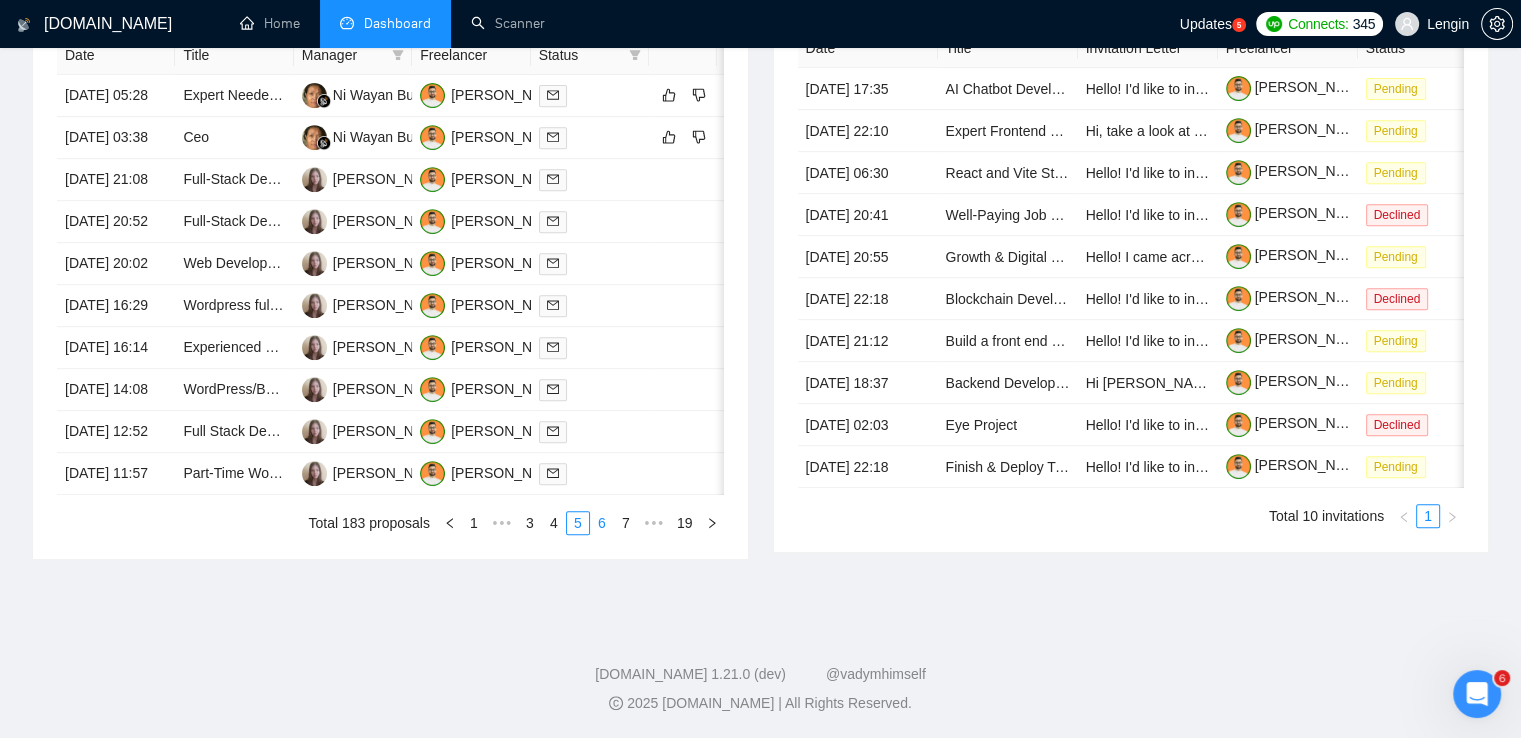 click on "6" at bounding box center (602, 523) 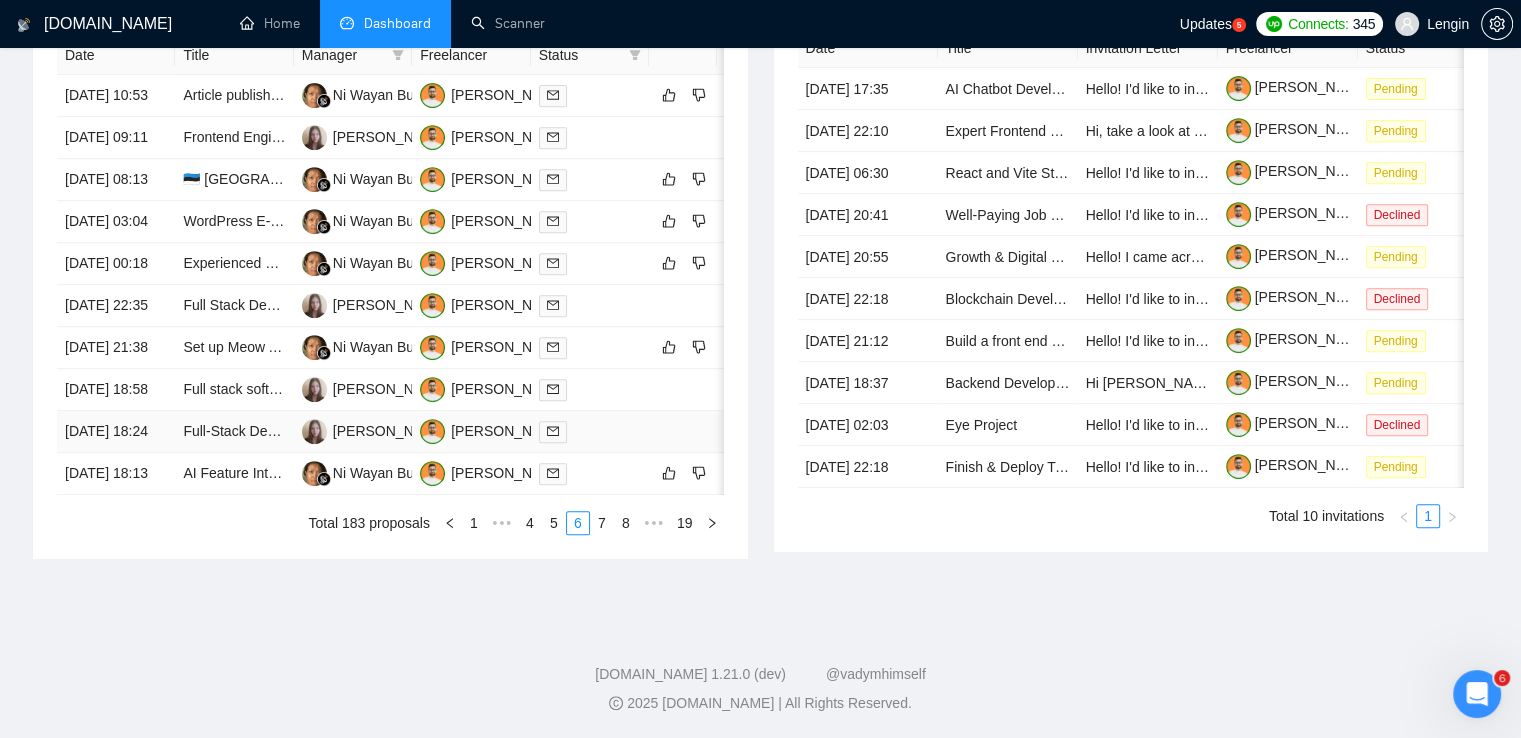 scroll, scrollTop: 1002, scrollLeft: 0, axis: vertical 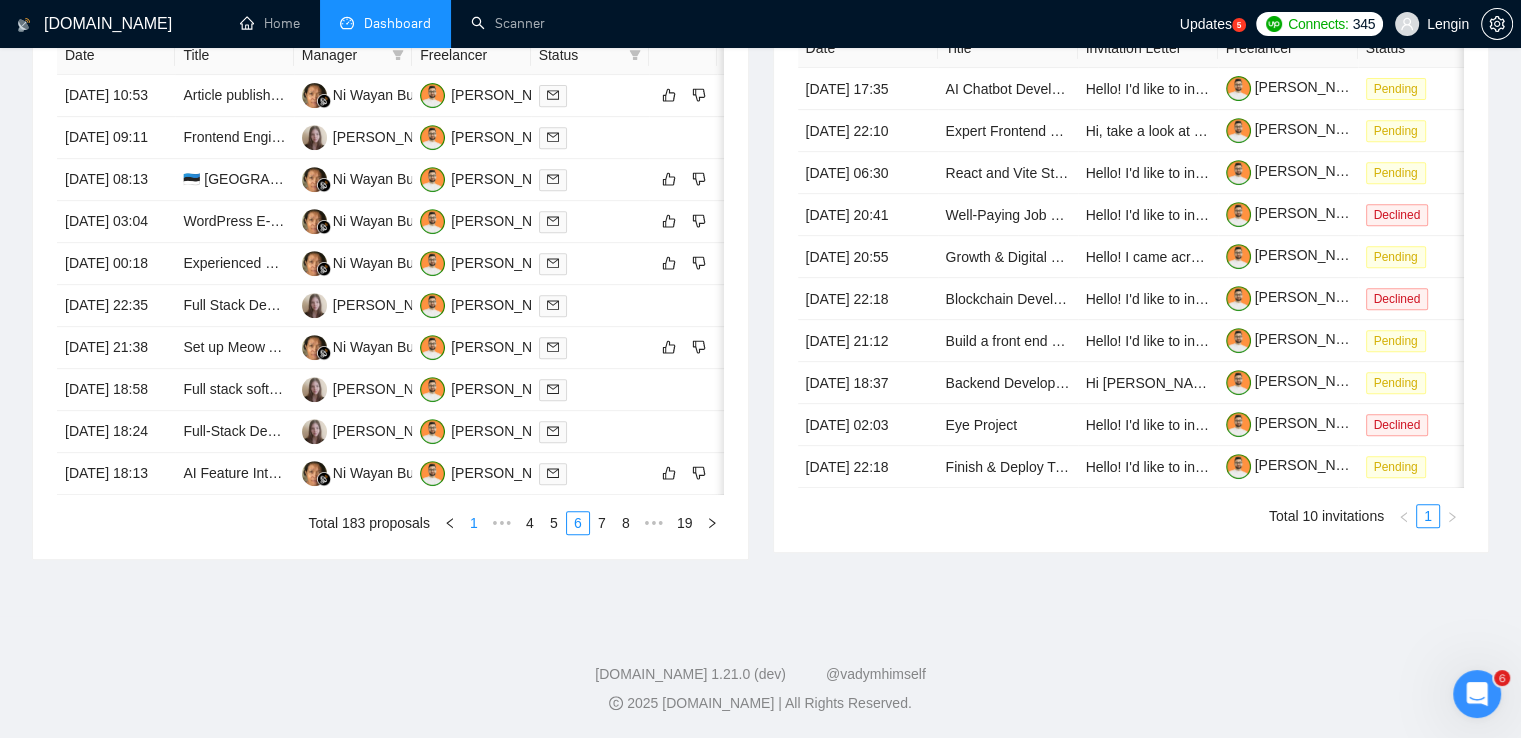 click on "1" at bounding box center (474, 523) 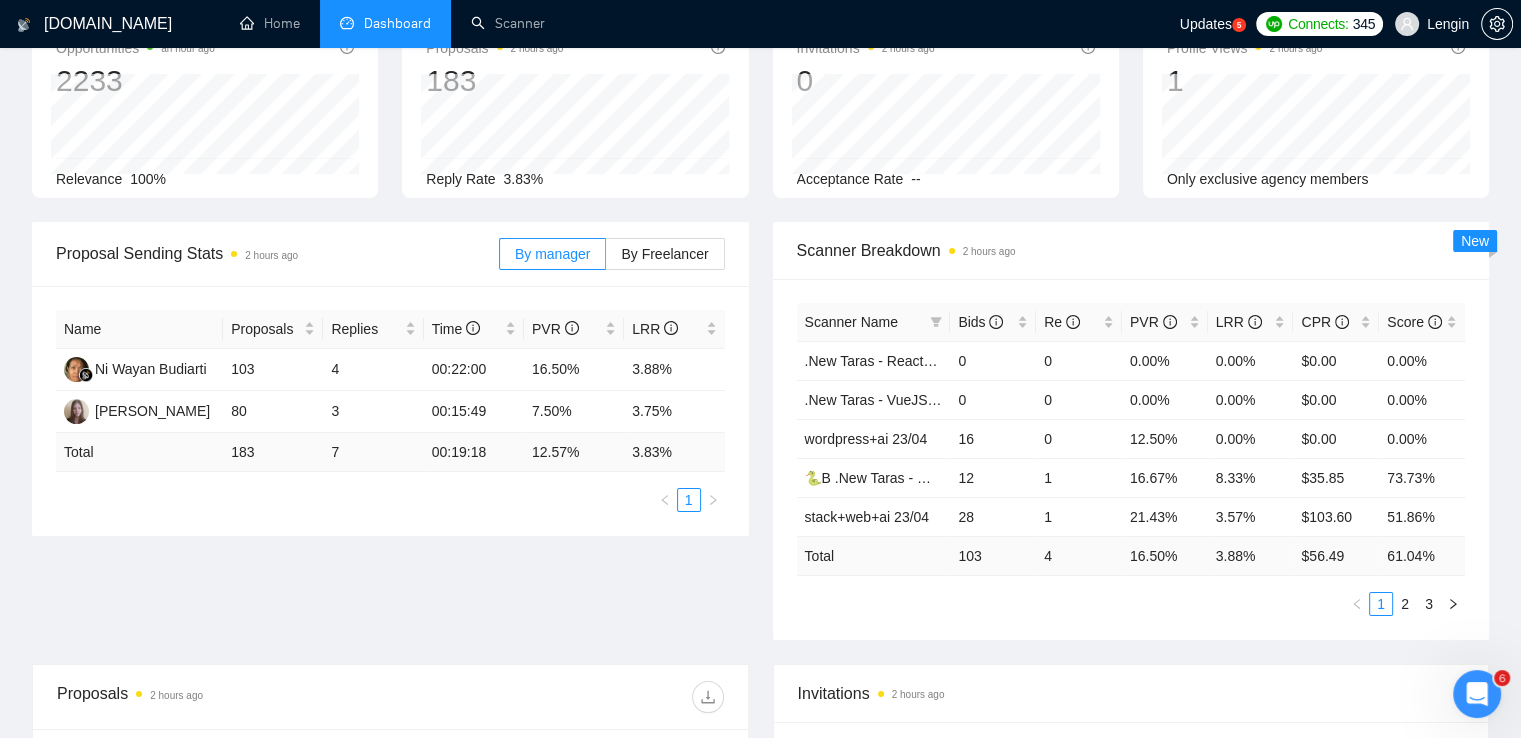 scroll, scrollTop: 144, scrollLeft: 0, axis: vertical 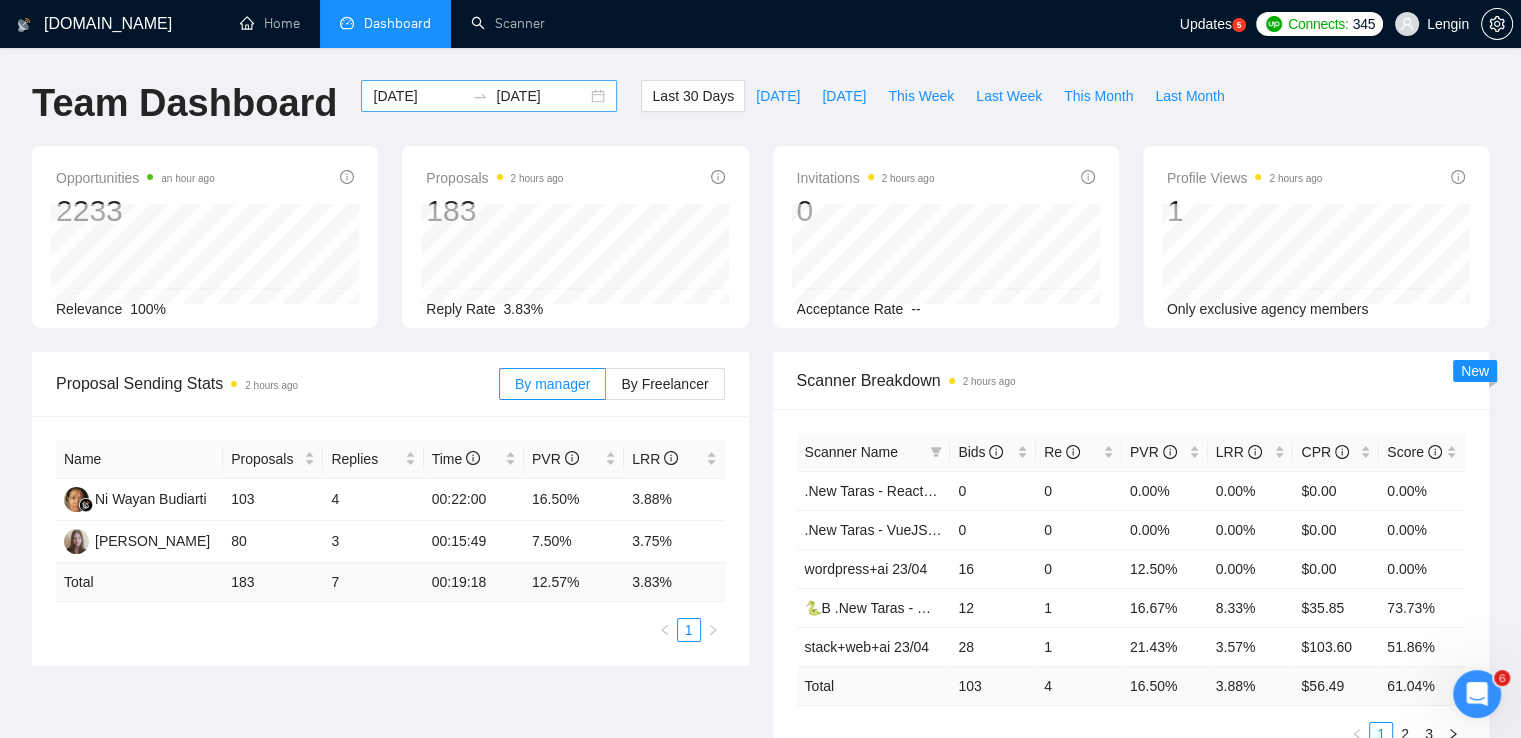 click on "[DATE] [DATE]" at bounding box center [489, 96] 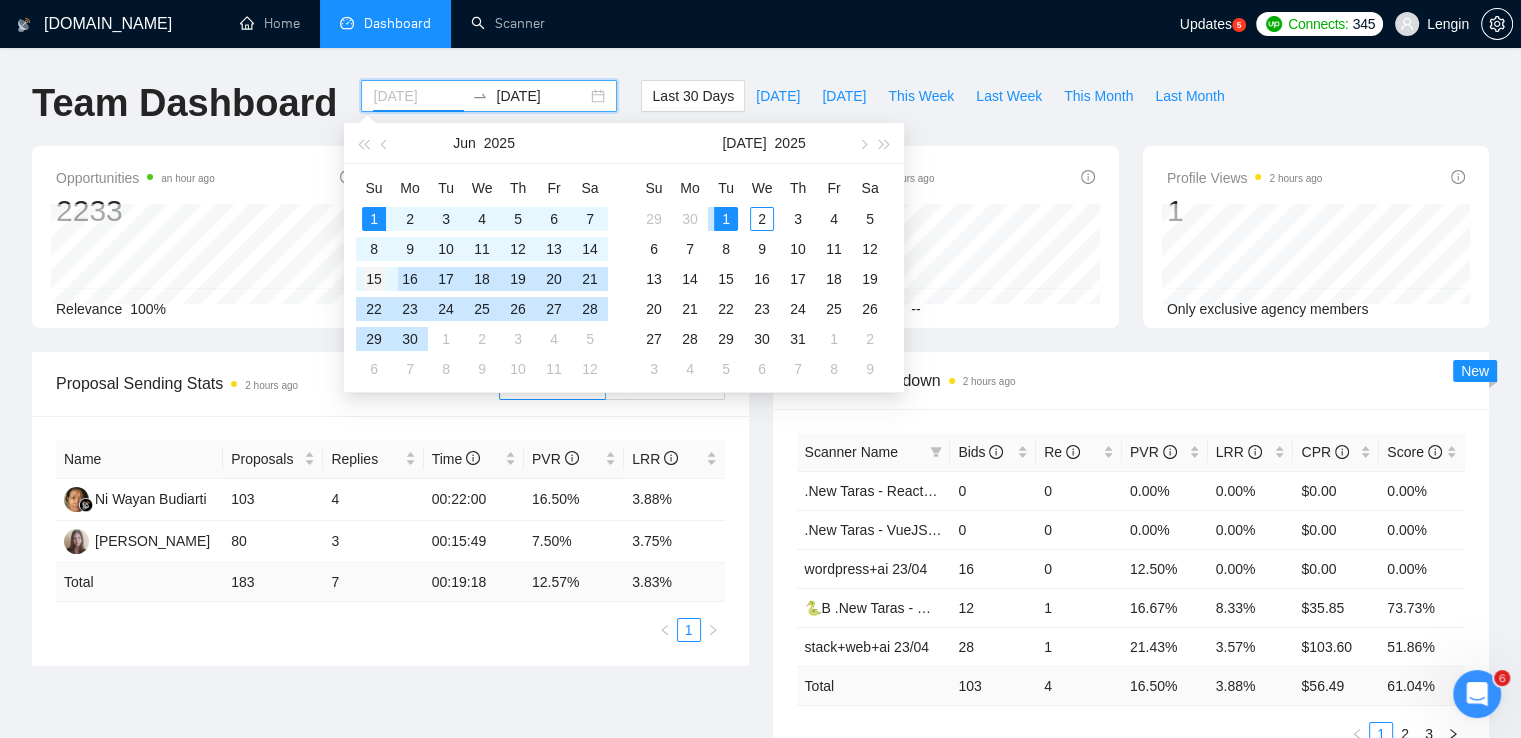 type on "[DATE]" 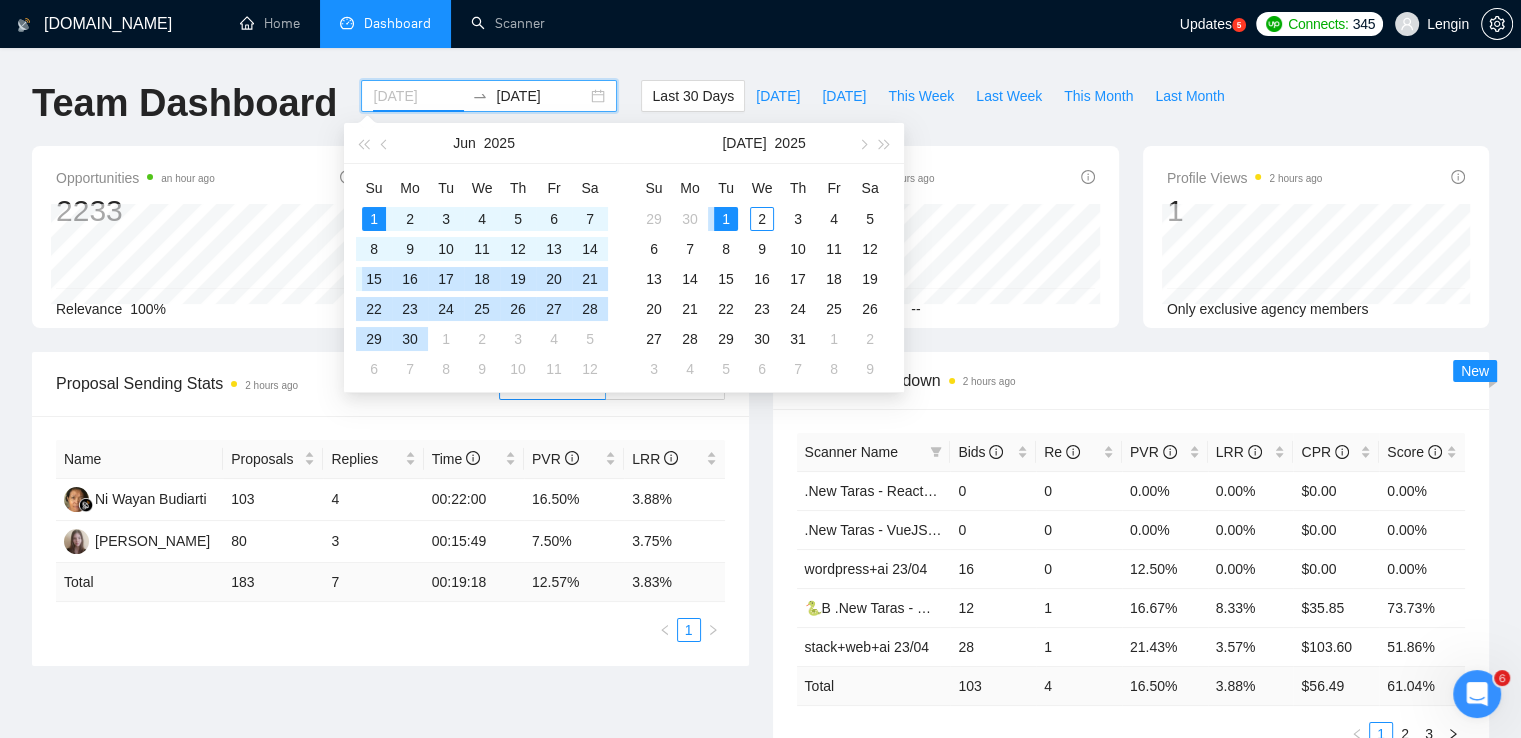 click on "15" at bounding box center [374, 279] 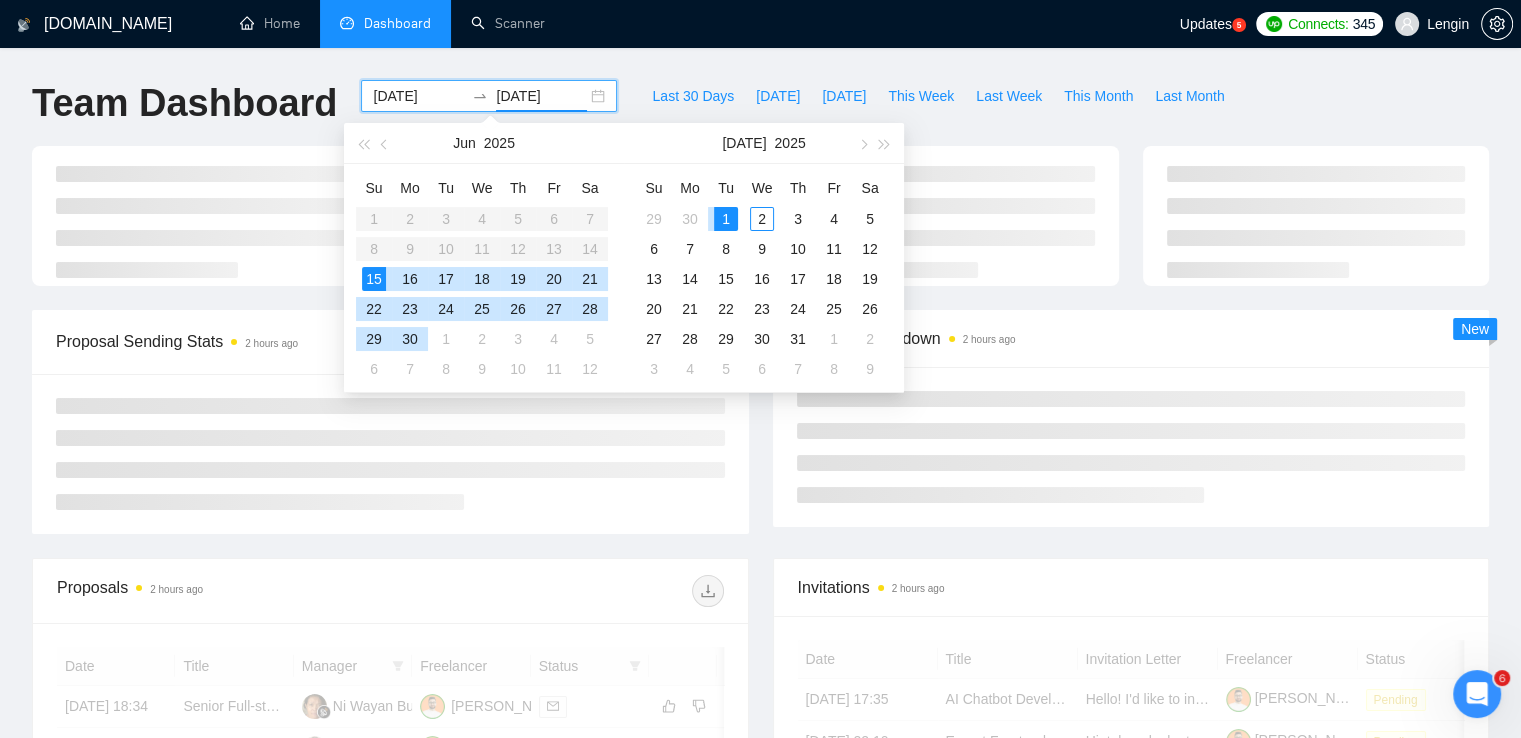 type on "[DATE]" 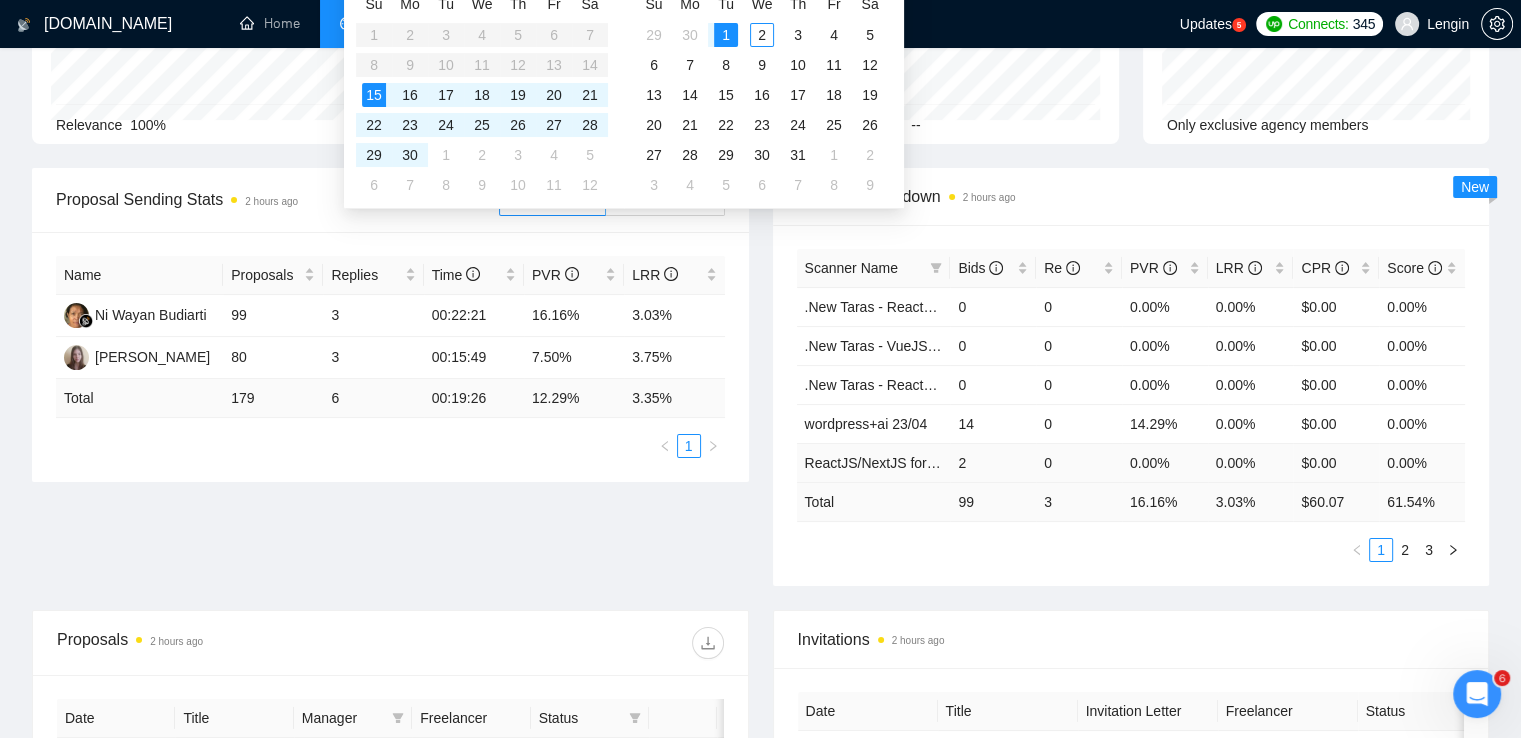 scroll, scrollTop: 192, scrollLeft: 0, axis: vertical 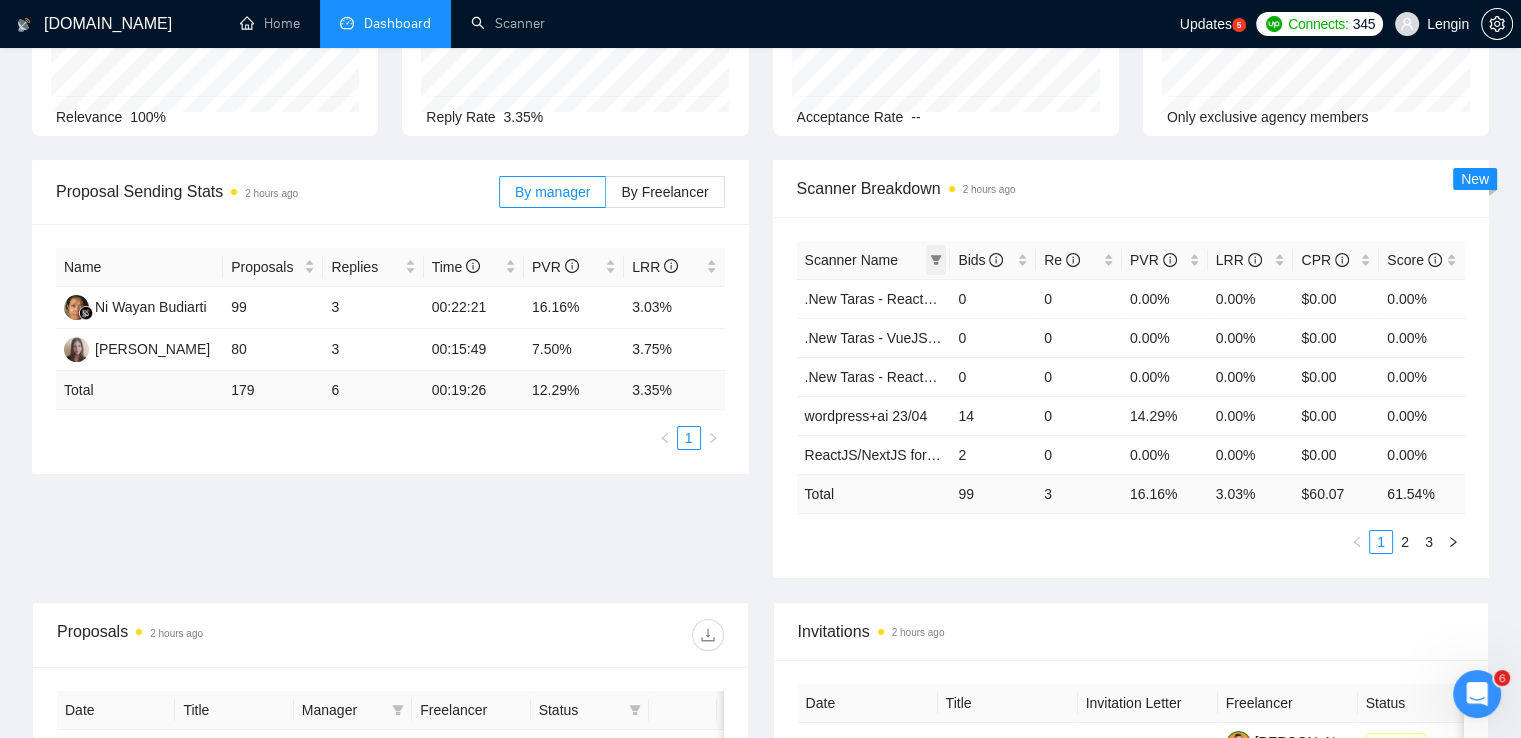 click 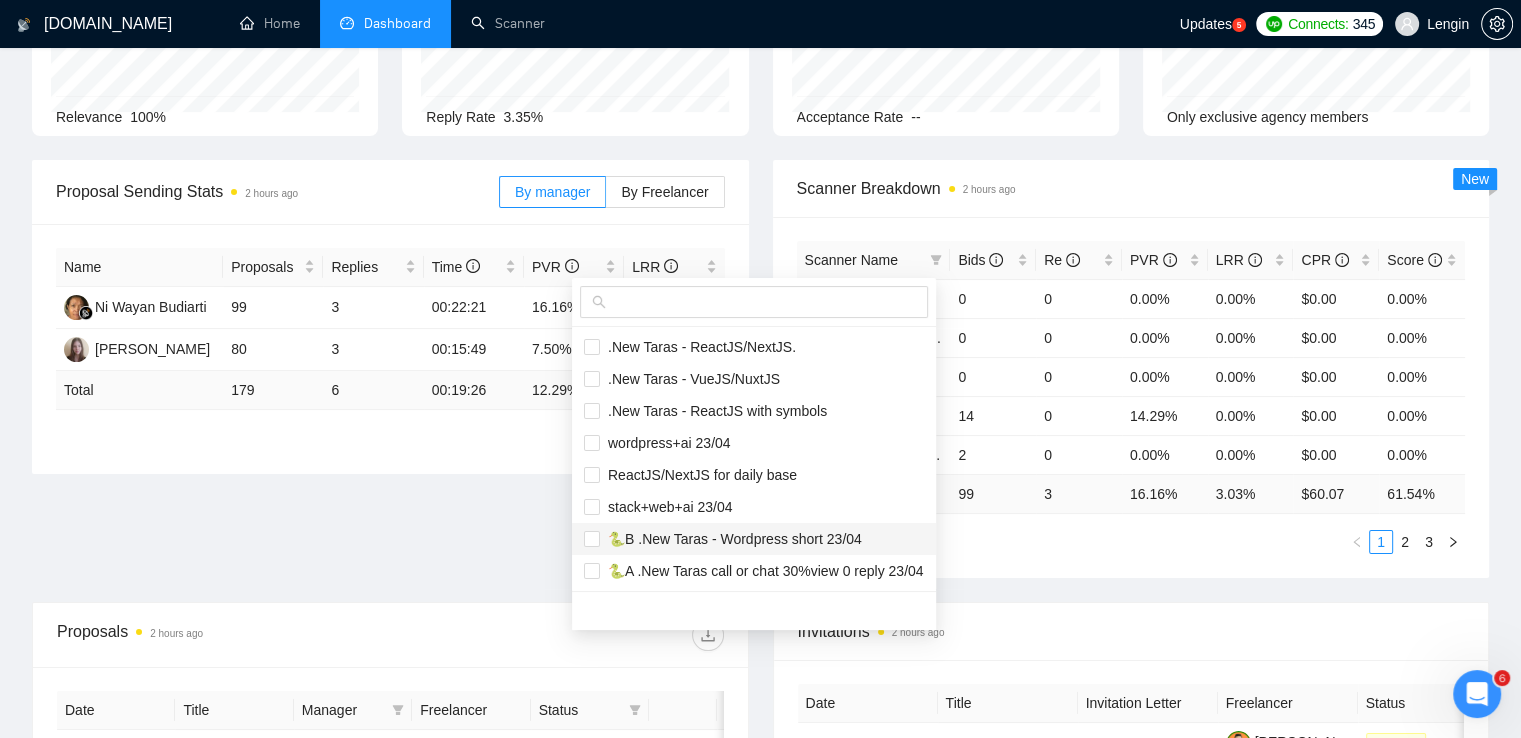 click on "🐍B .New Taras - Wordpress short 23/04" at bounding box center [731, 539] 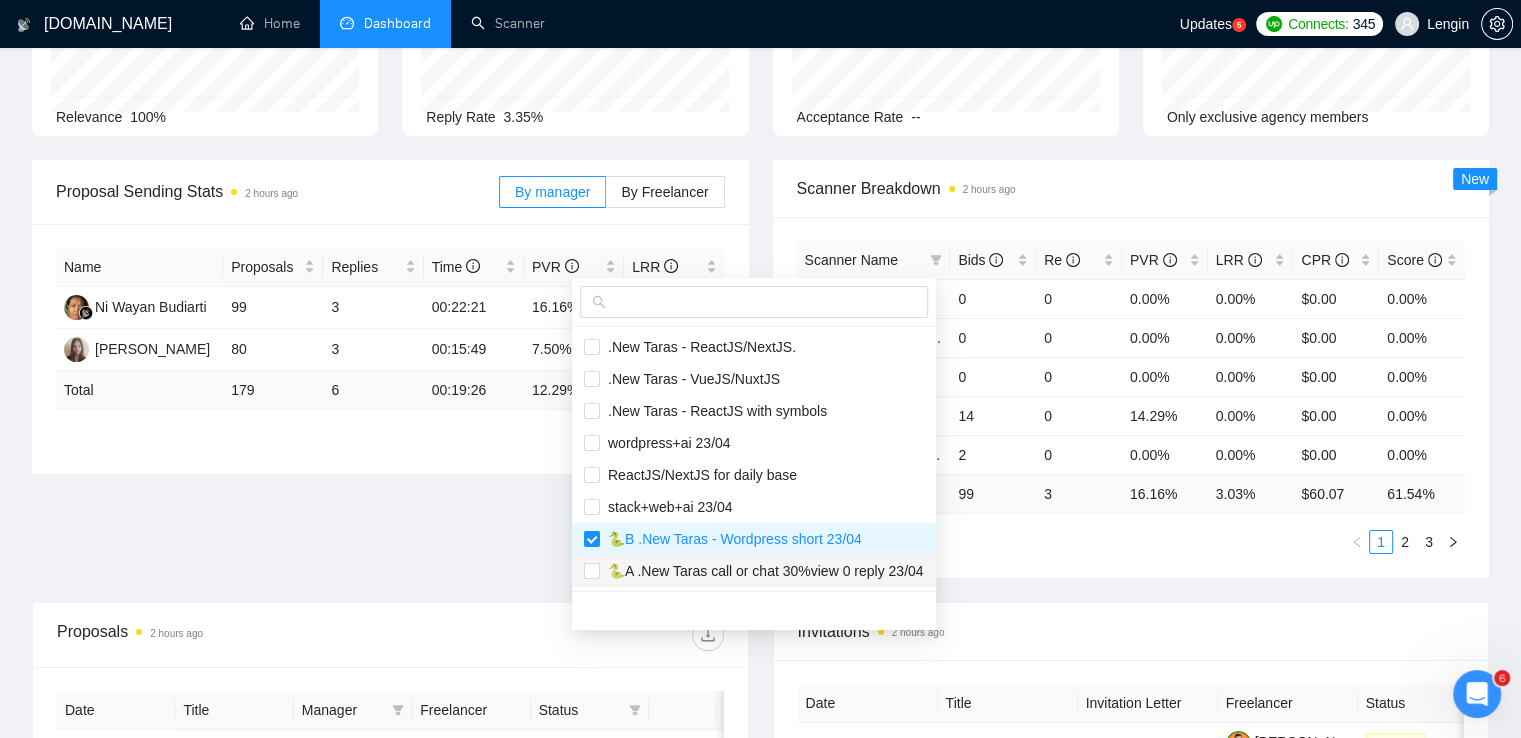 click on "🐍A .New Taras call or chat 30%view 0 reply 23/04" at bounding box center (762, 571) 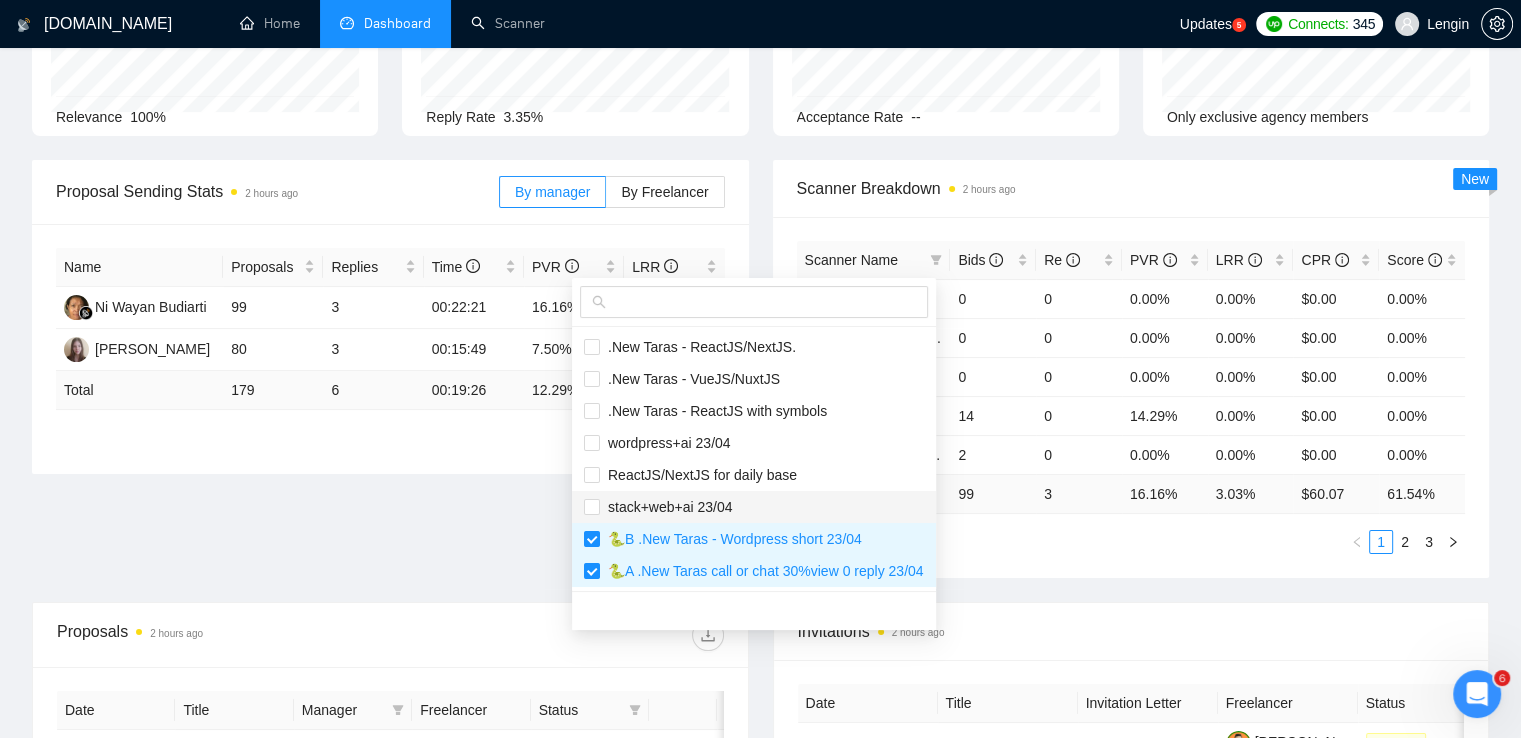 click on "stack+web+ai 23/04" at bounding box center (754, 507) 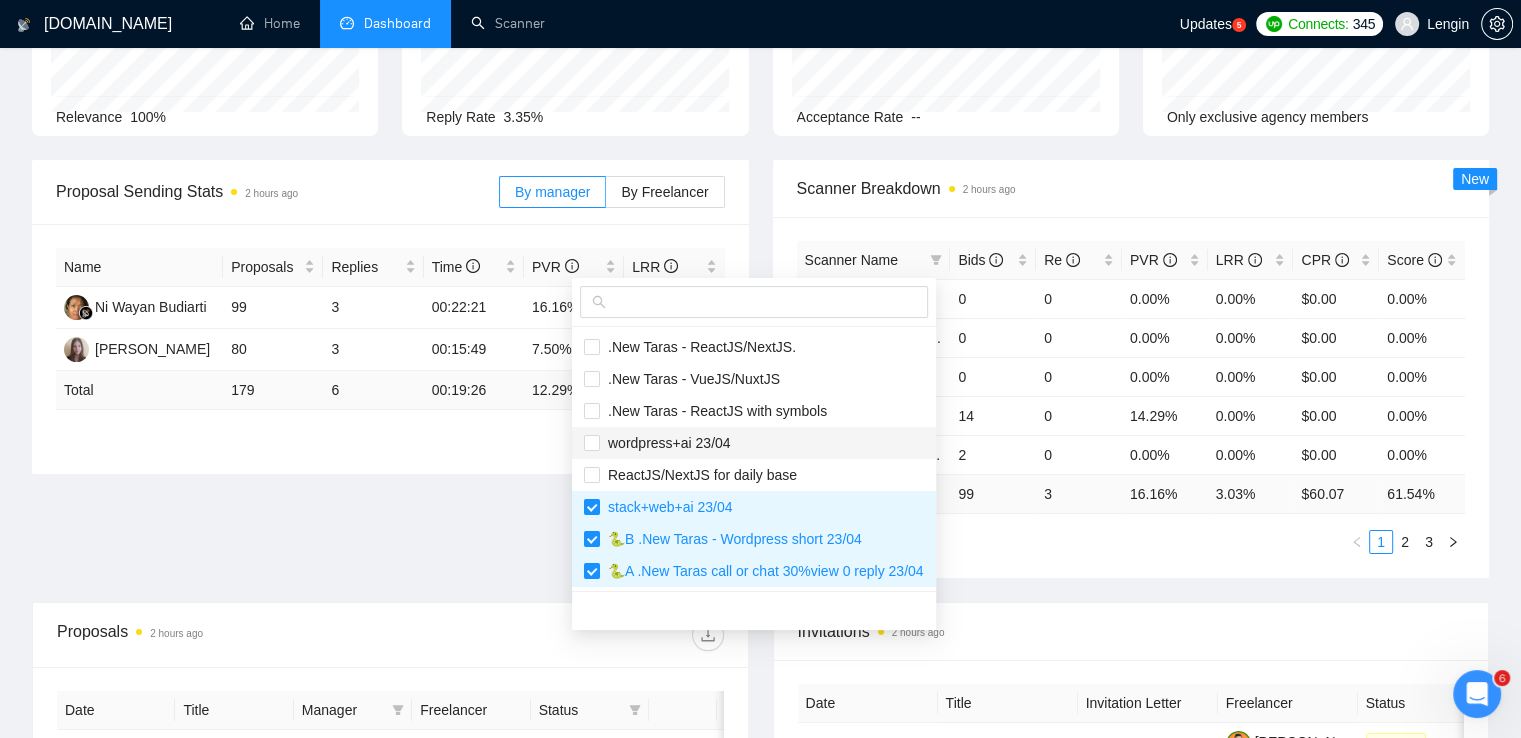 click on "wordpress+ai 23/04" at bounding box center (754, 443) 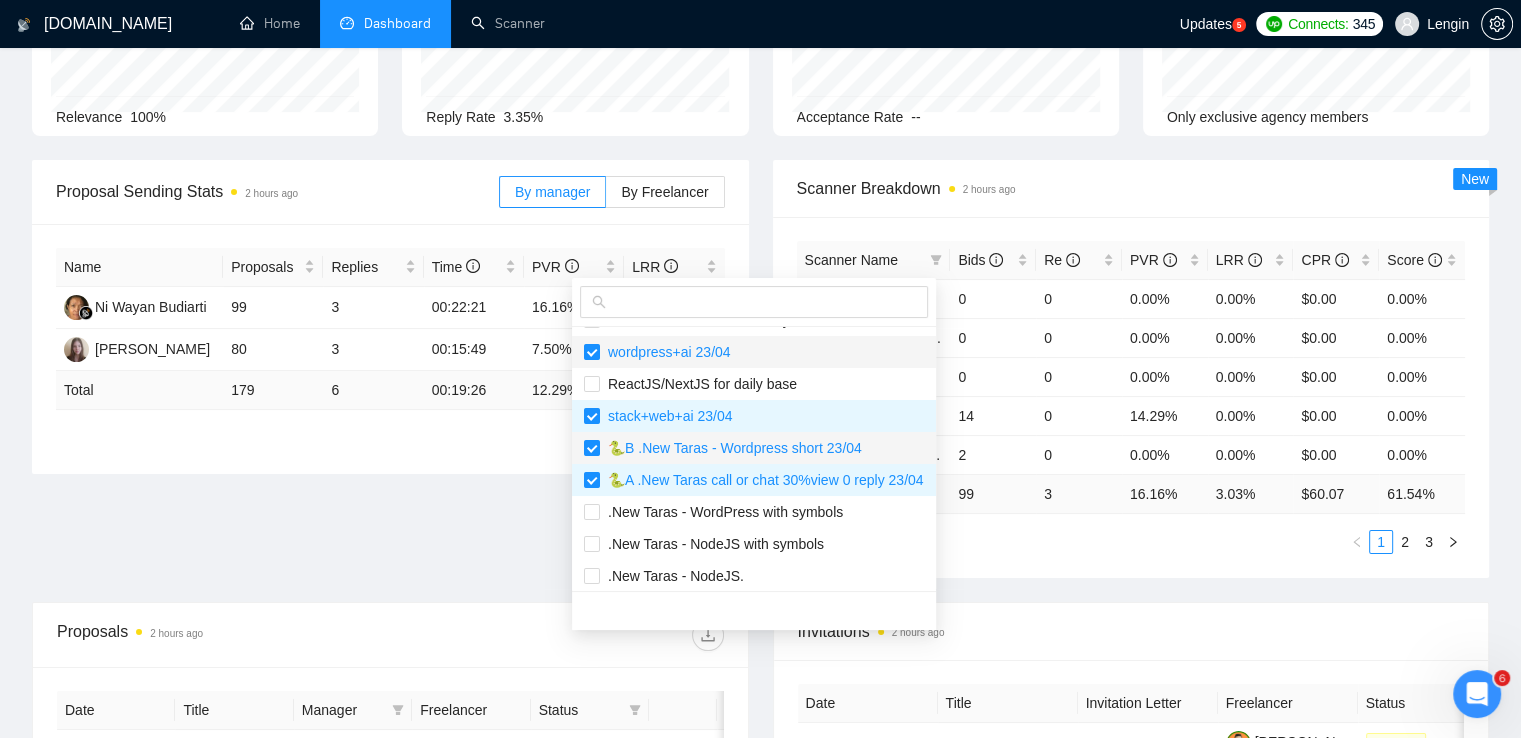 scroll, scrollTop: 160, scrollLeft: 0, axis: vertical 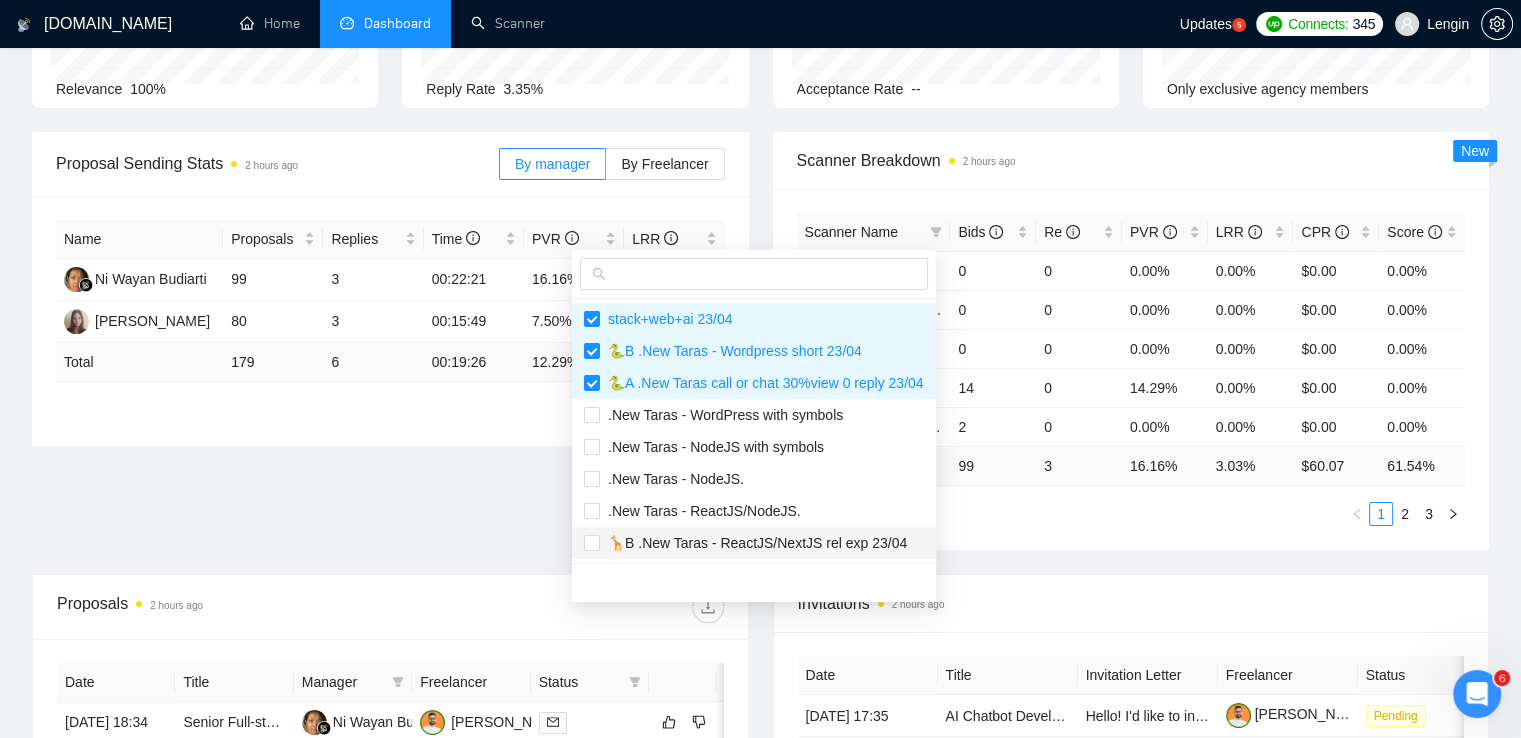 click on "🦒B .New Taras - ReactJS/NextJS rel exp 23/04" at bounding box center (753, 543) 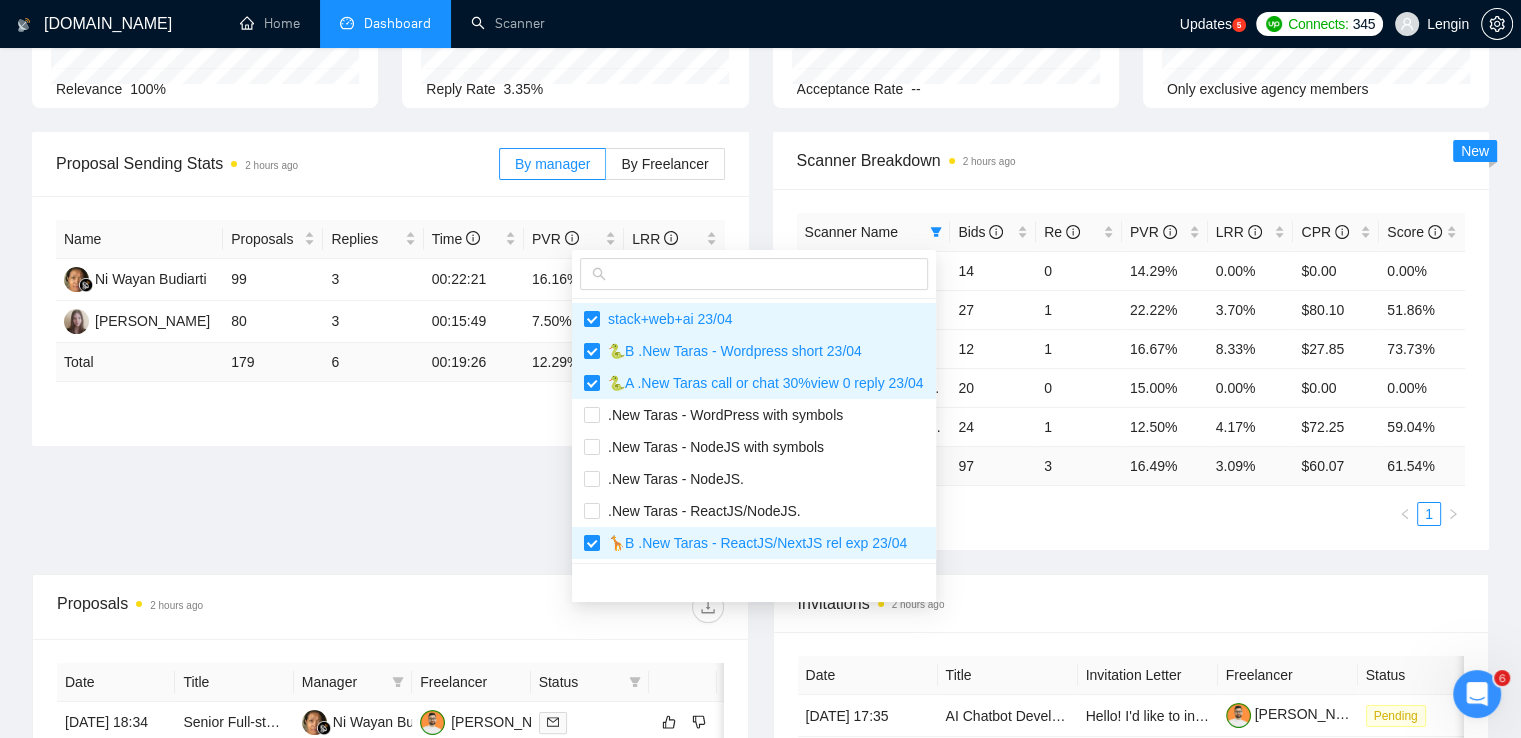 click on "Proposal Sending Stats 2 hours ago By manager By Freelancer Name Proposals Replies Time   PVR   LRR   Ni Wayan Budiarti 99 3 00:22:21 16.16% 3.03% [PERSON_NAME] 80 3 00:15:49 7.50% 3.75% Total 179 6 00:19:26 12.29 % 3.35 % 1 Scanner Breakdown 2 hours ago Scanner Name Bids   Re   PVR   LRR   CPR   Score   wordpress+ai 23/04 14 0 14.29% 0.00% $0.00 0.00% stack+web+ai 23/04 27 1 22.22% 3.70% $80.10 51.86% 🐍B .New Taras - Wordpress short 23/04 12 1 16.67% 8.33% $27.85 73.73% 🐍A .New Taras call or chat 30%view 0 reply 23/04 20 0 15.00% 0.00% $0.00 0.00% 🦒B .New Taras - ReactJS/NextJS rel exp 23/04 24 1 12.50% 4.17% $72.25 59.04% Total 97 3 16.49 % 3.09 % $ 60.07 61.54 % 1 New" at bounding box center [760, 353] 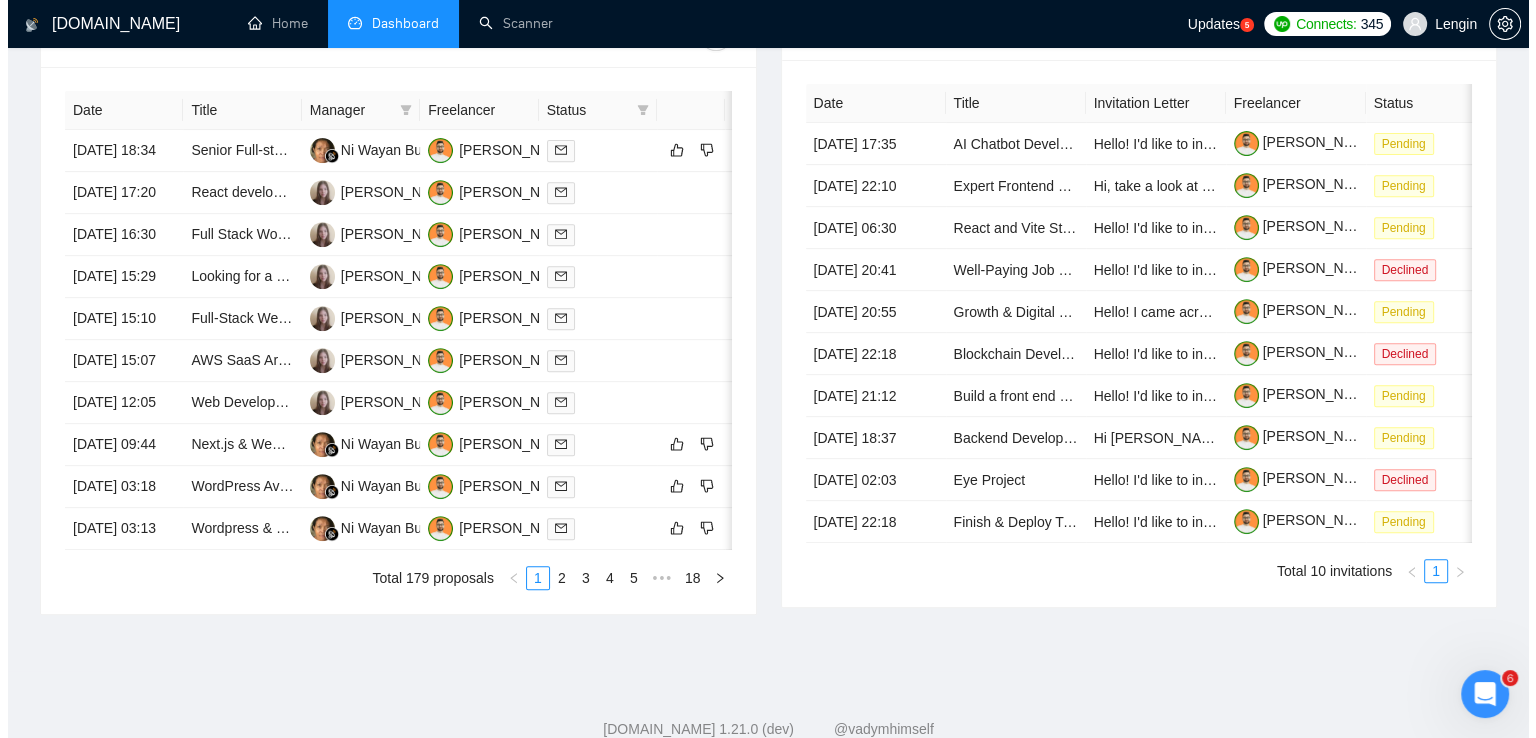 scroll, scrollTop: 795, scrollLeft: 0, axis: vertical 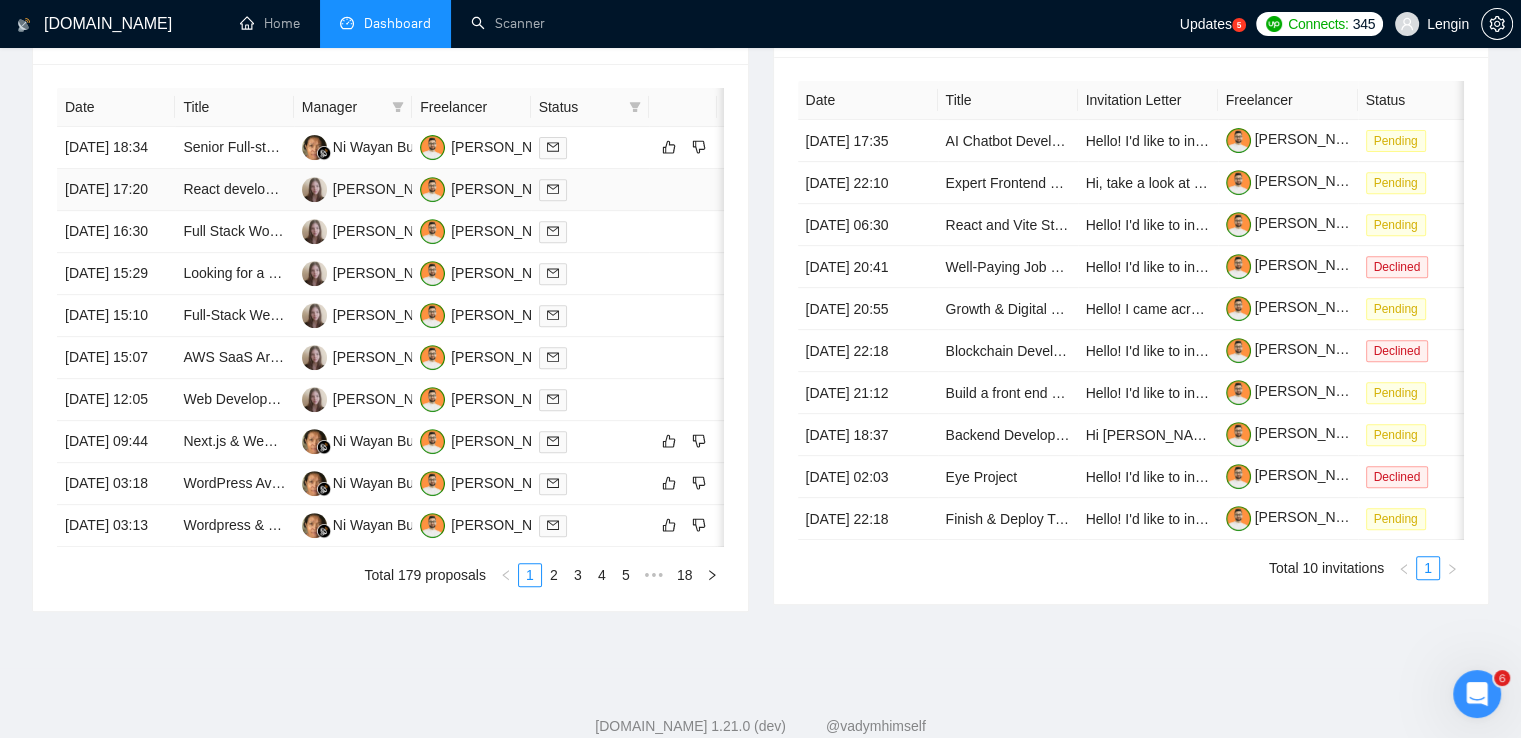 click on "React developer, react typescript needed for UI/UX Collaboration" at bounding box center [234, 190] 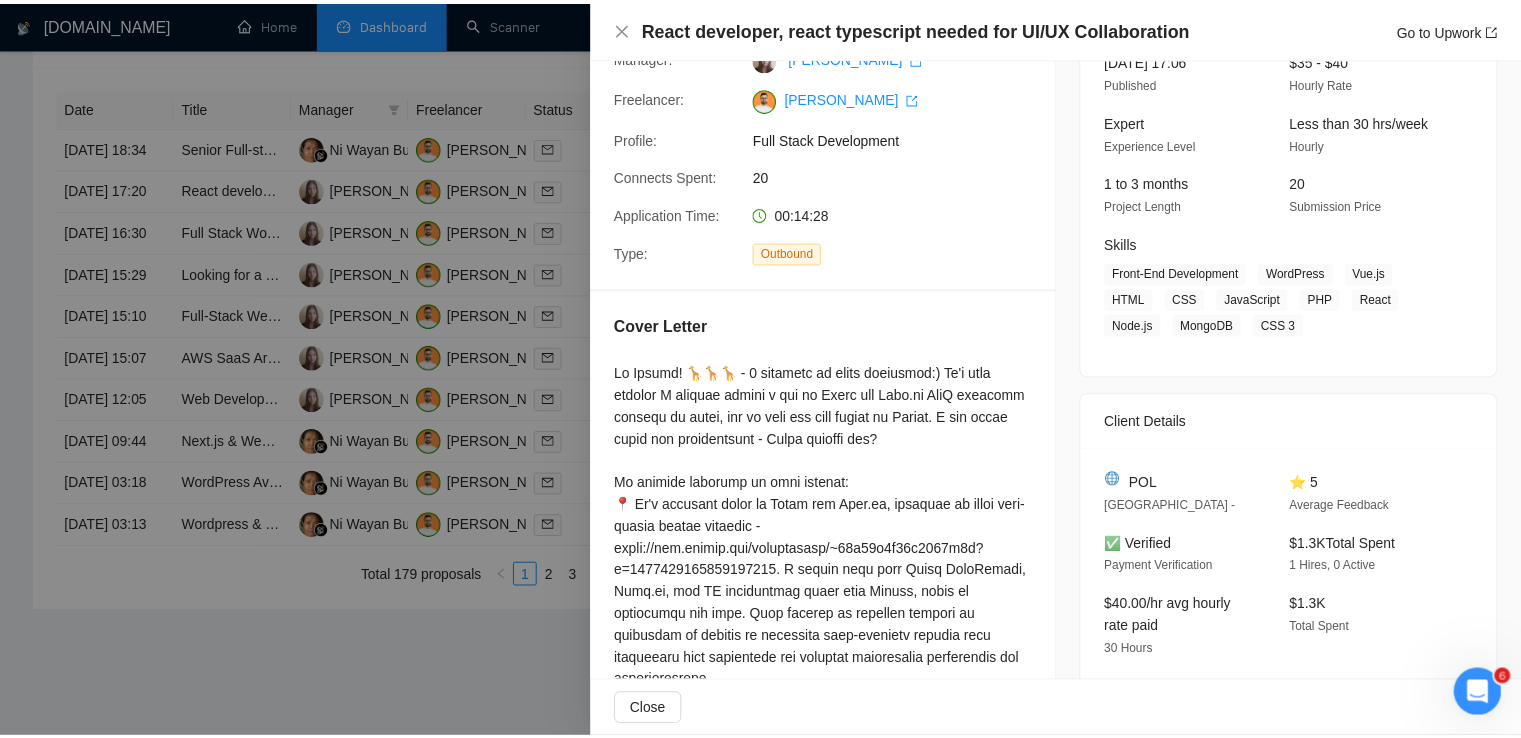 scroll, scrollTop: 0, scrollLeft: 0, axis: both 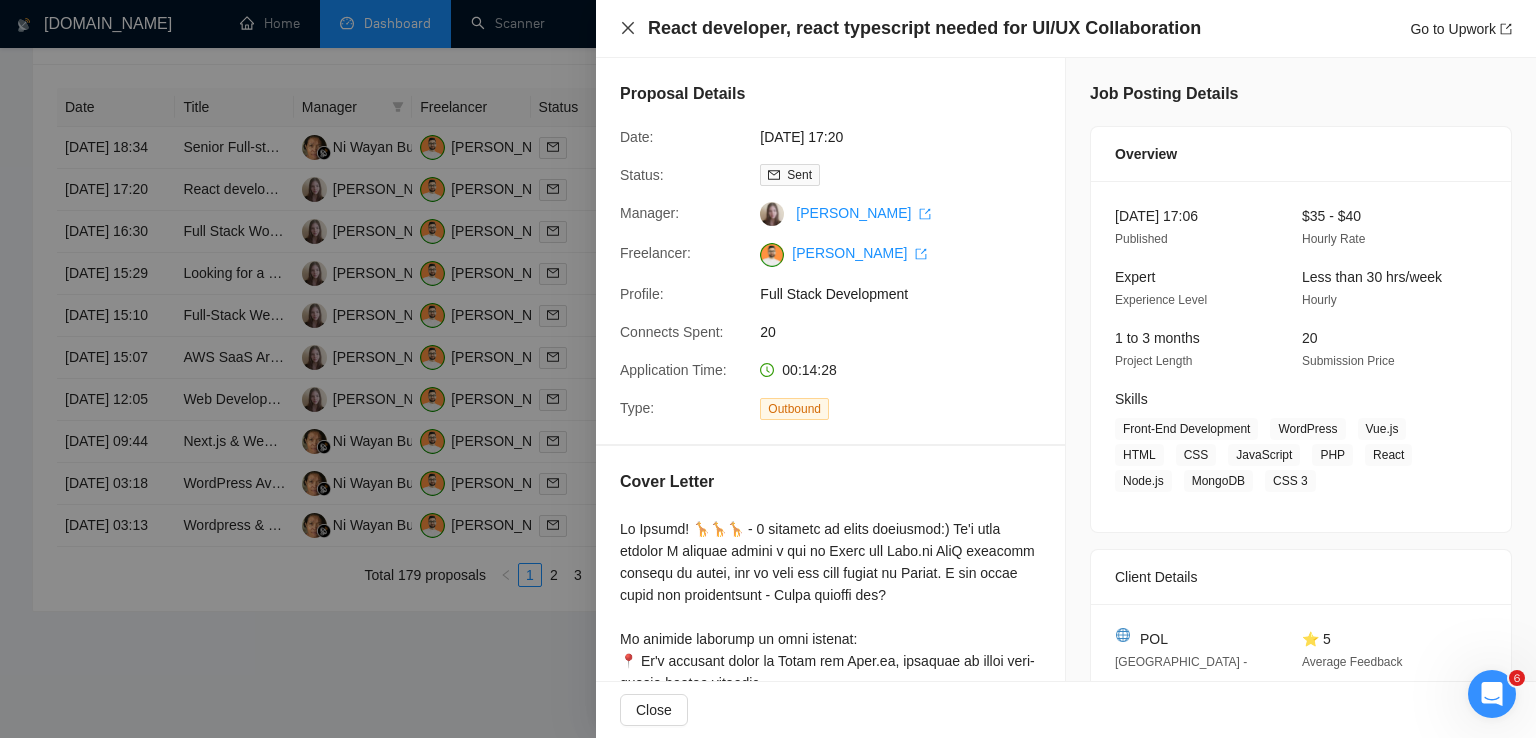 click 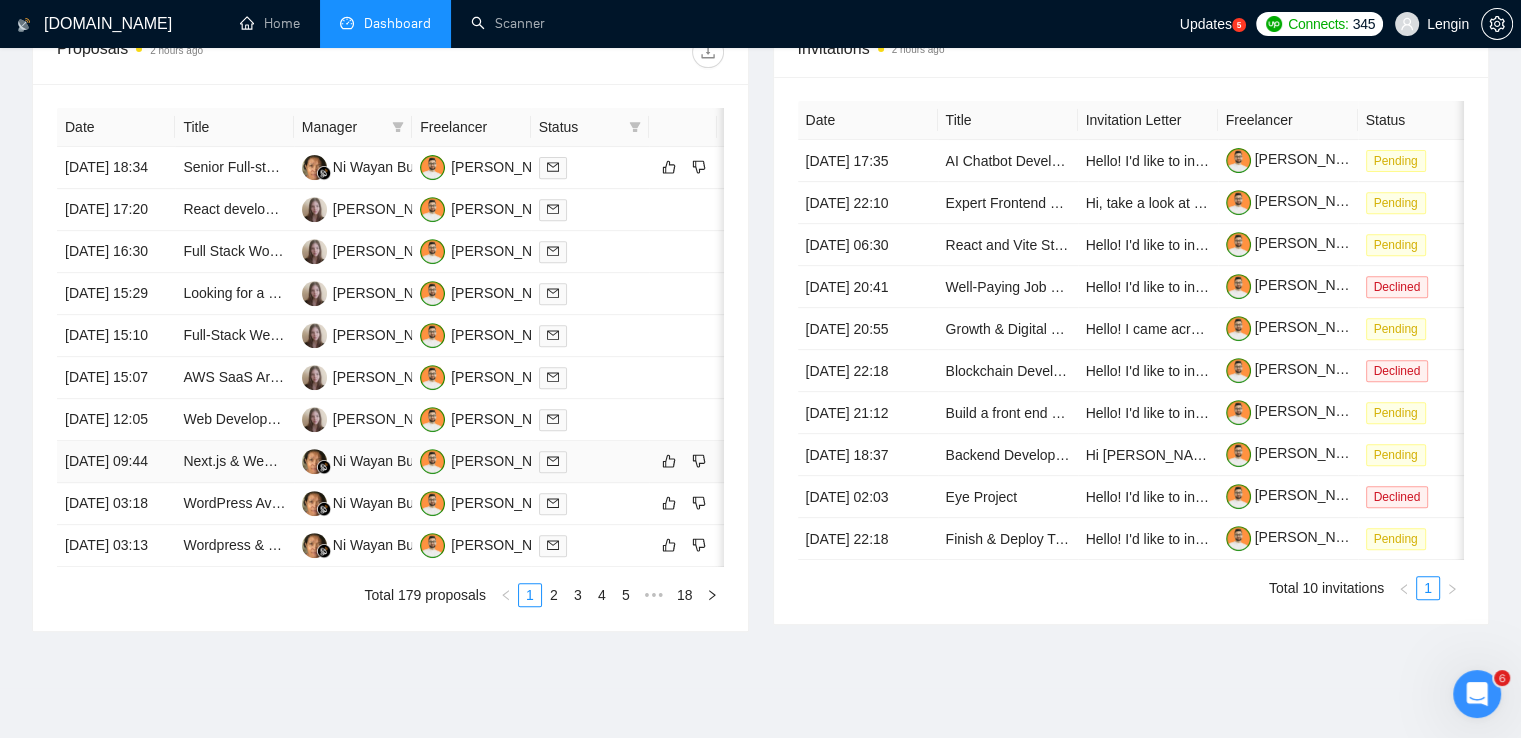 scroll, scrollTop: 782, scrollLeft: 0, axis: vertical 